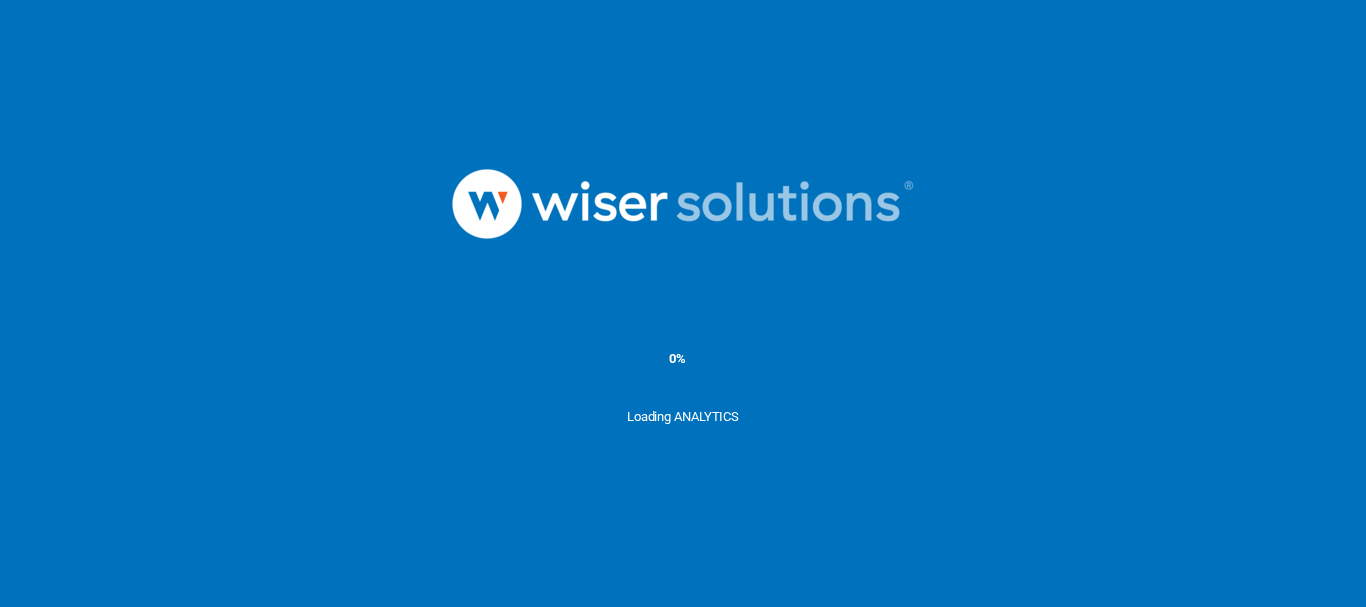 scroll, scrollTop: 0, scrollLeft: 0, axis: both 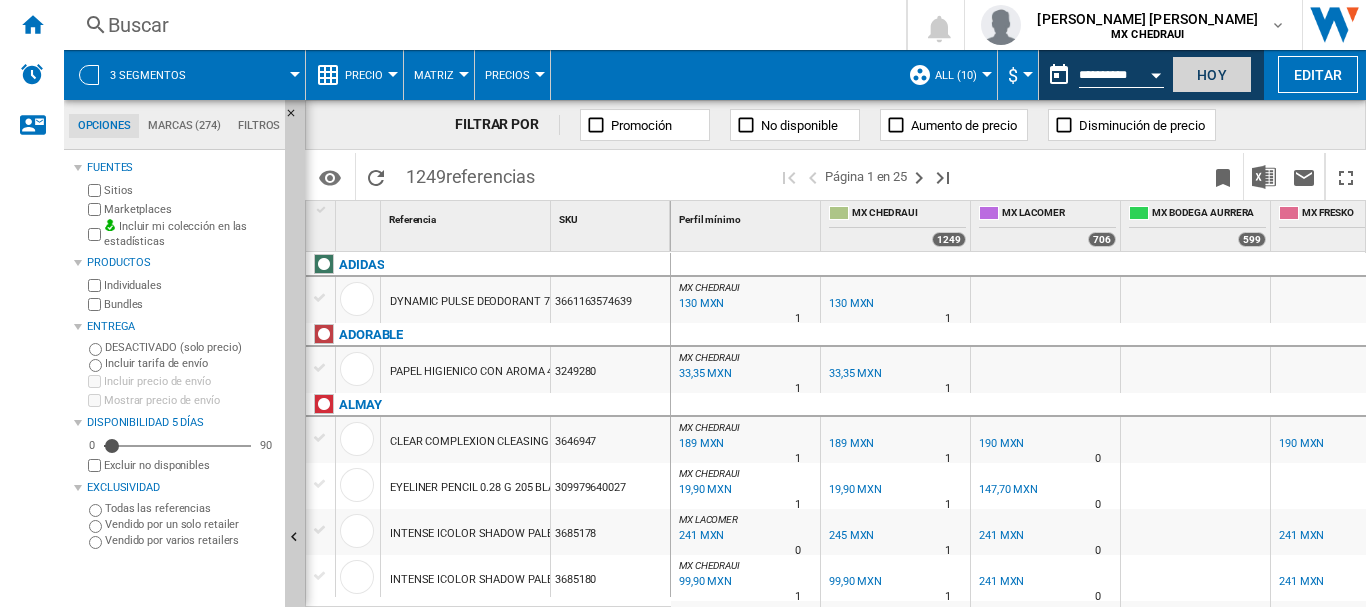 click on "Hoy" at bounding box center (1212, 74) 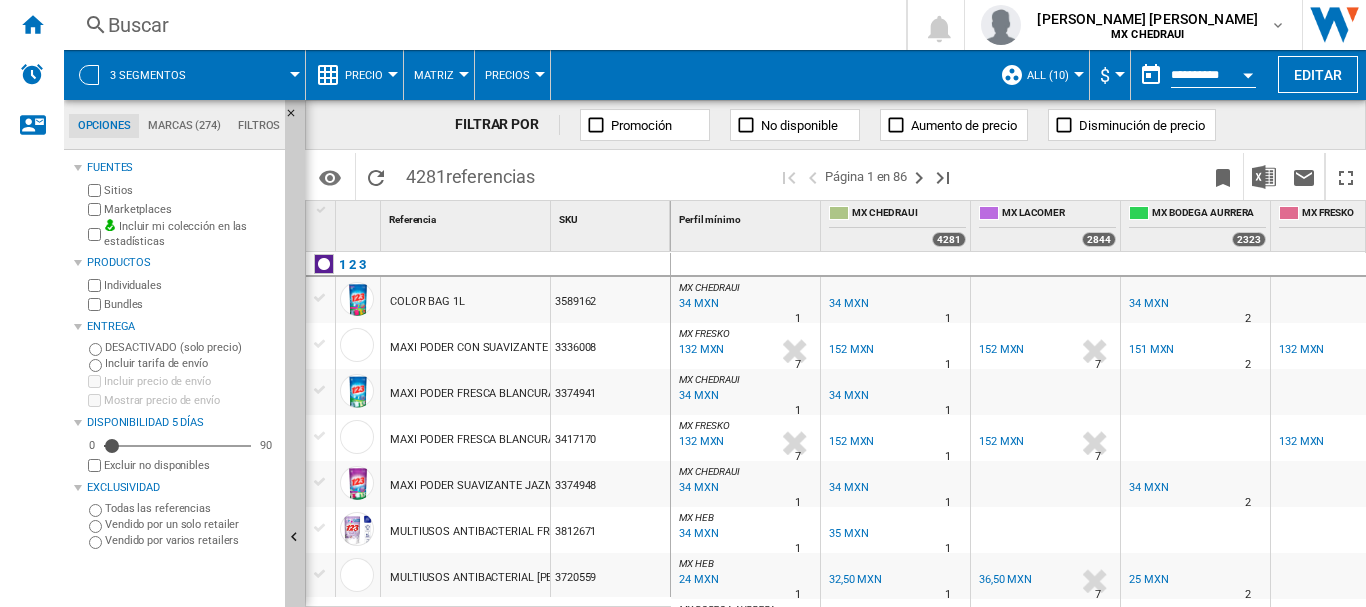 click on "3 segmentos" at bounding box center [184, 75] 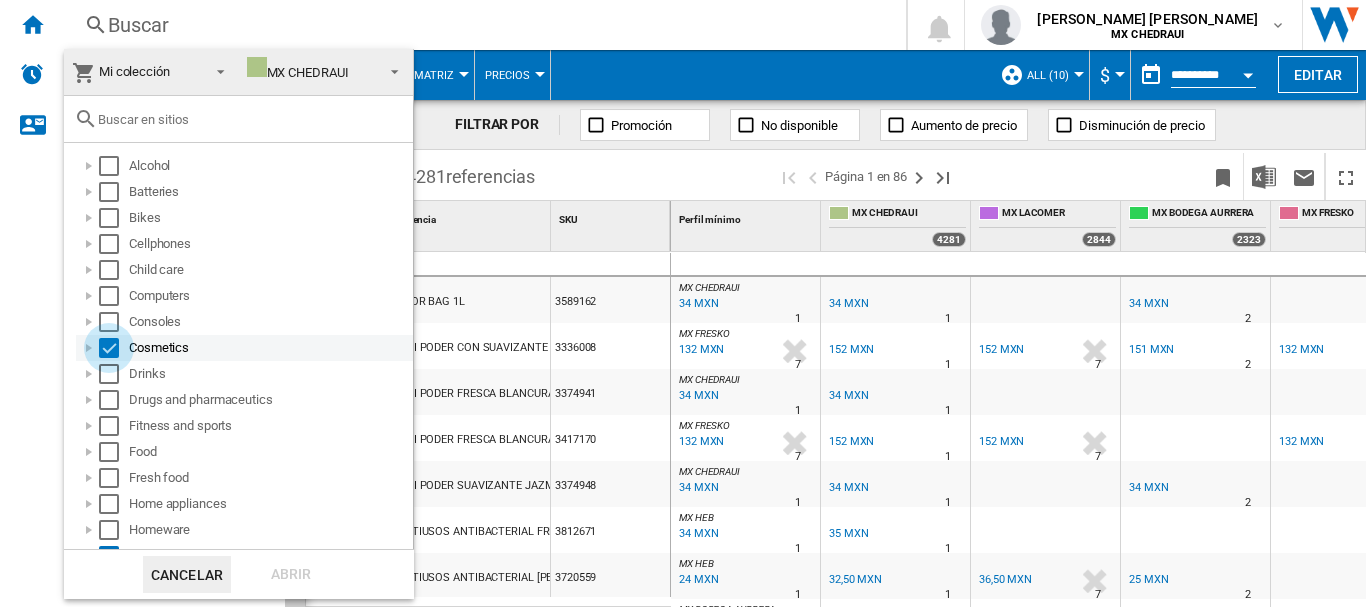 click at bounding box center (109, 348) 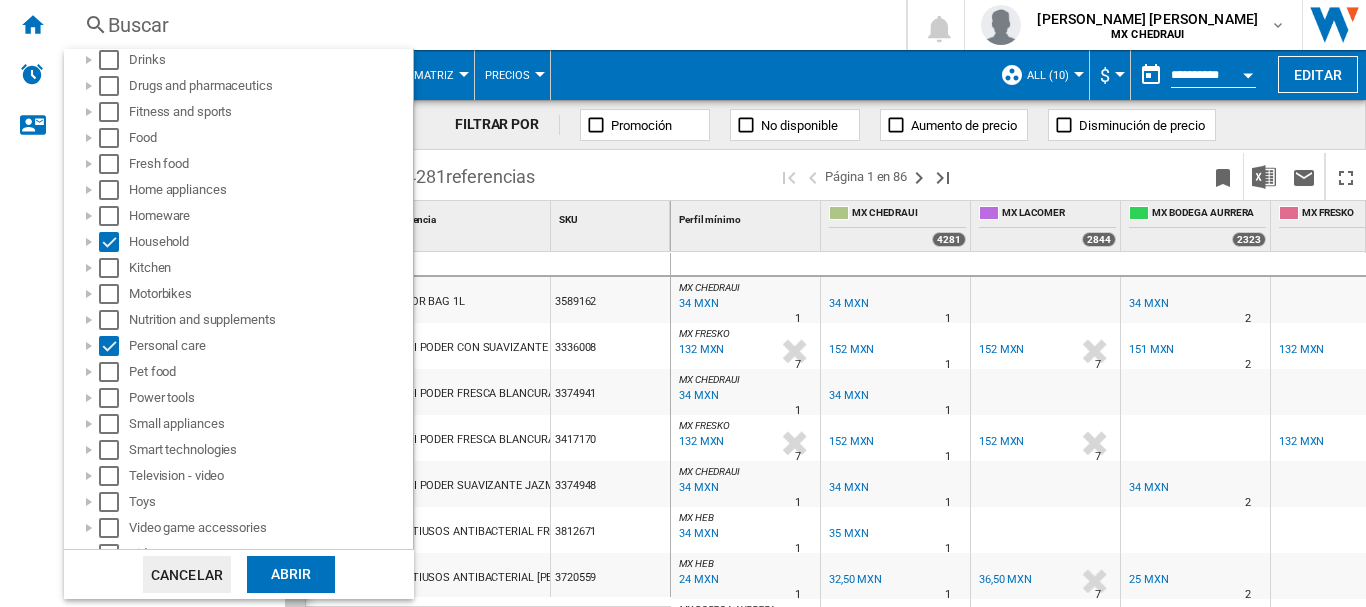 scroll, scrollTop: 332, scrollLeft: 0, axis: vertical 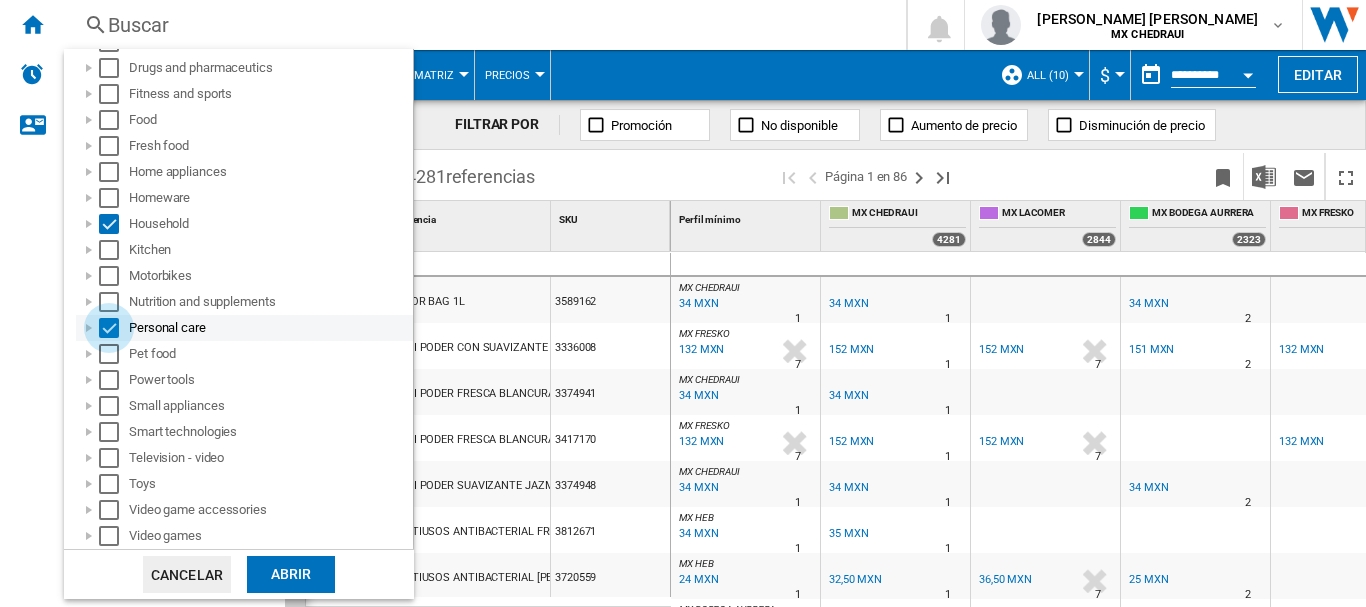 click at bounding box center [109, 328] 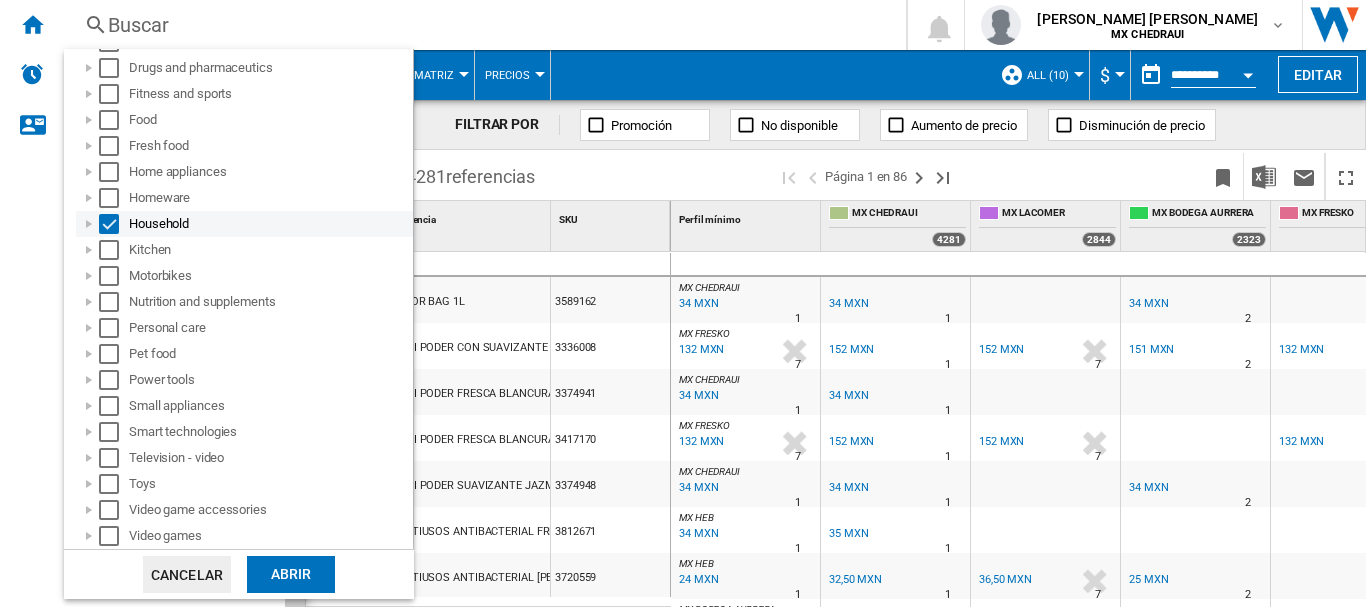 click at bounding box center [109, 224] 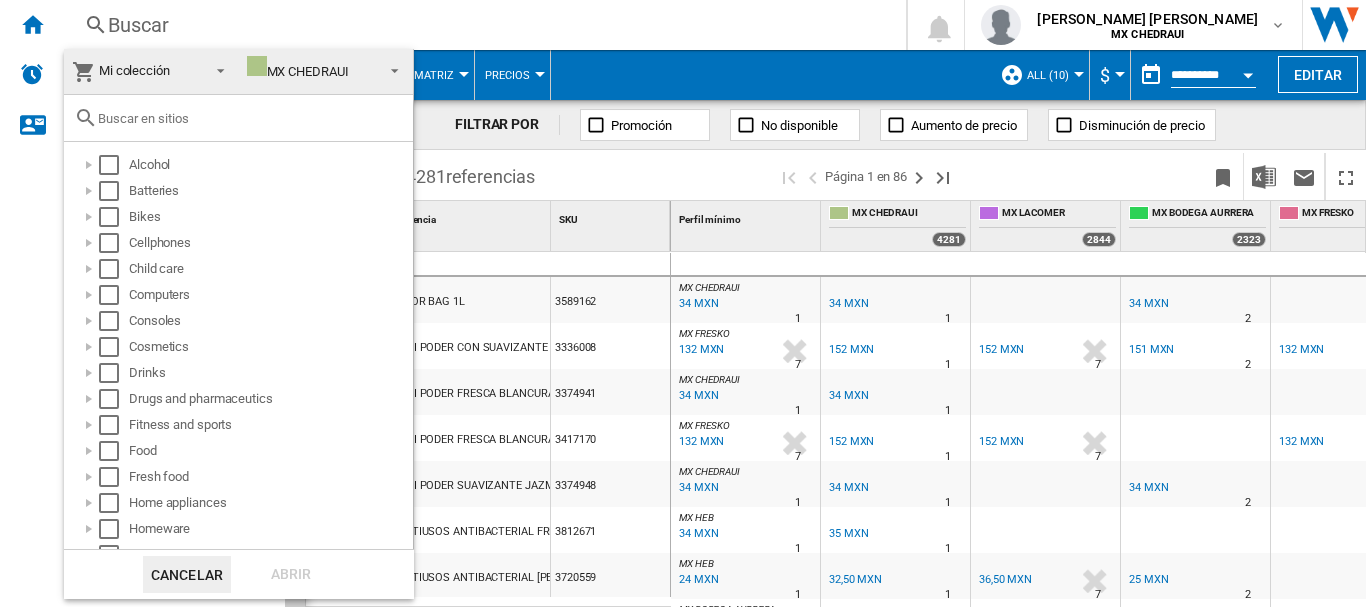 scroll, scrollTop: 0, scrollLeft: 0, axis: both 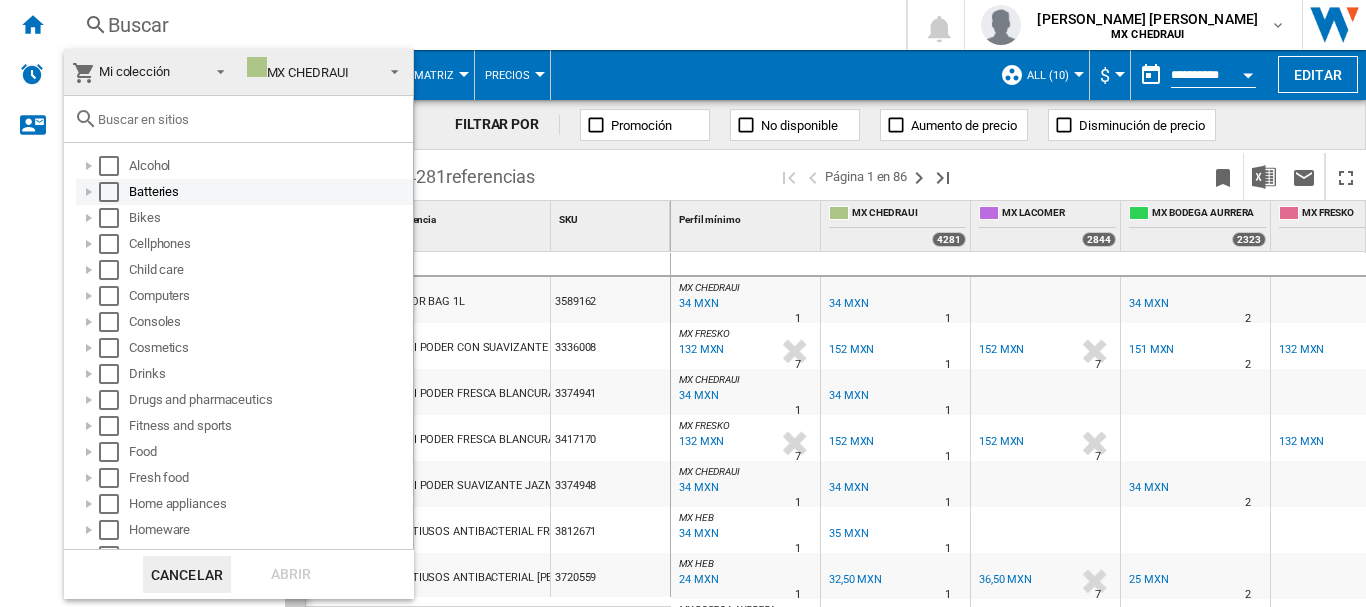 click at bounding box center (89, 192) 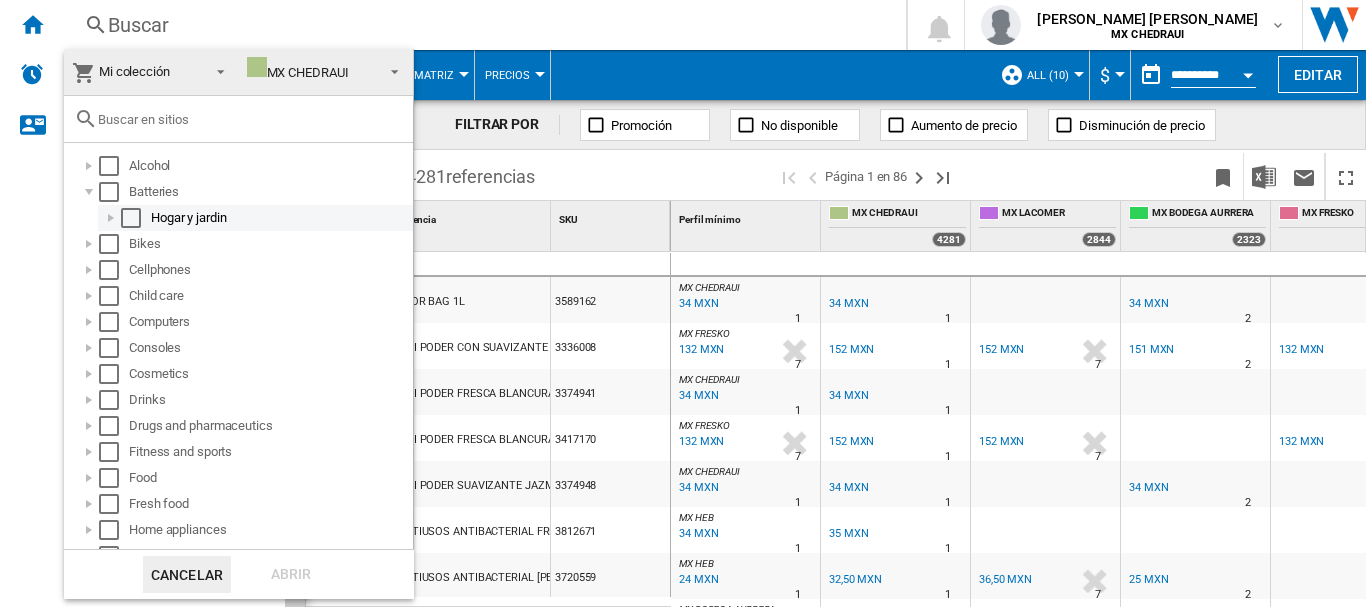 click at bounding box center [111, 218] 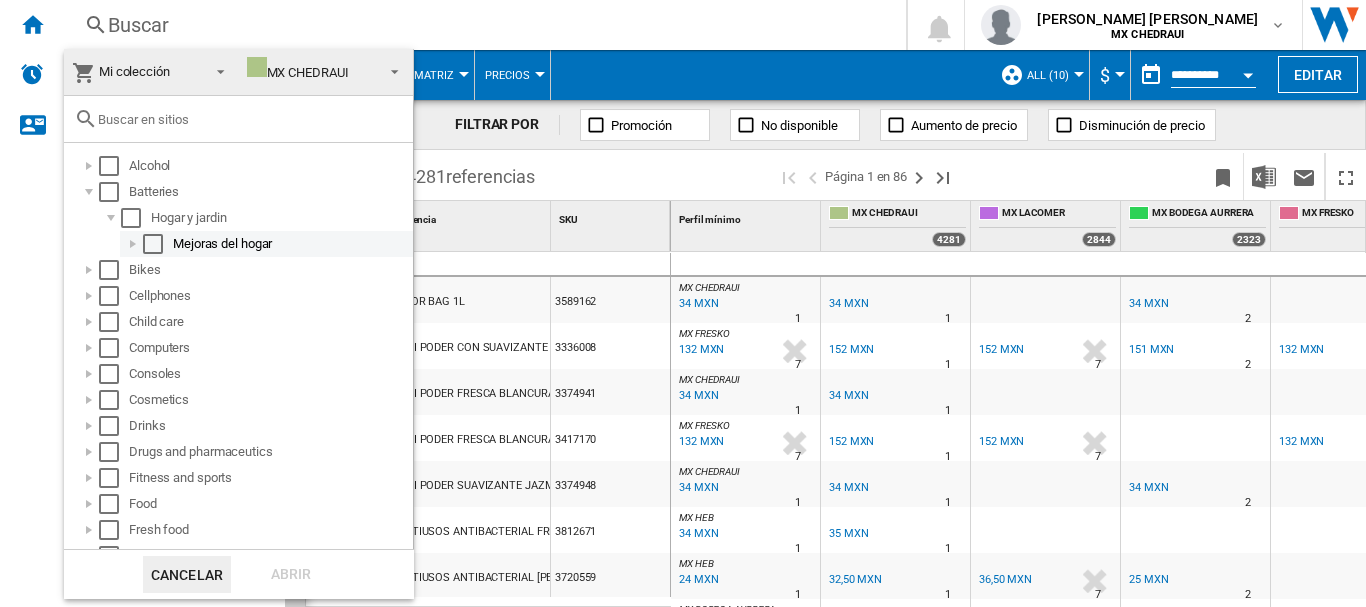 click at bounding box center [133, 244] 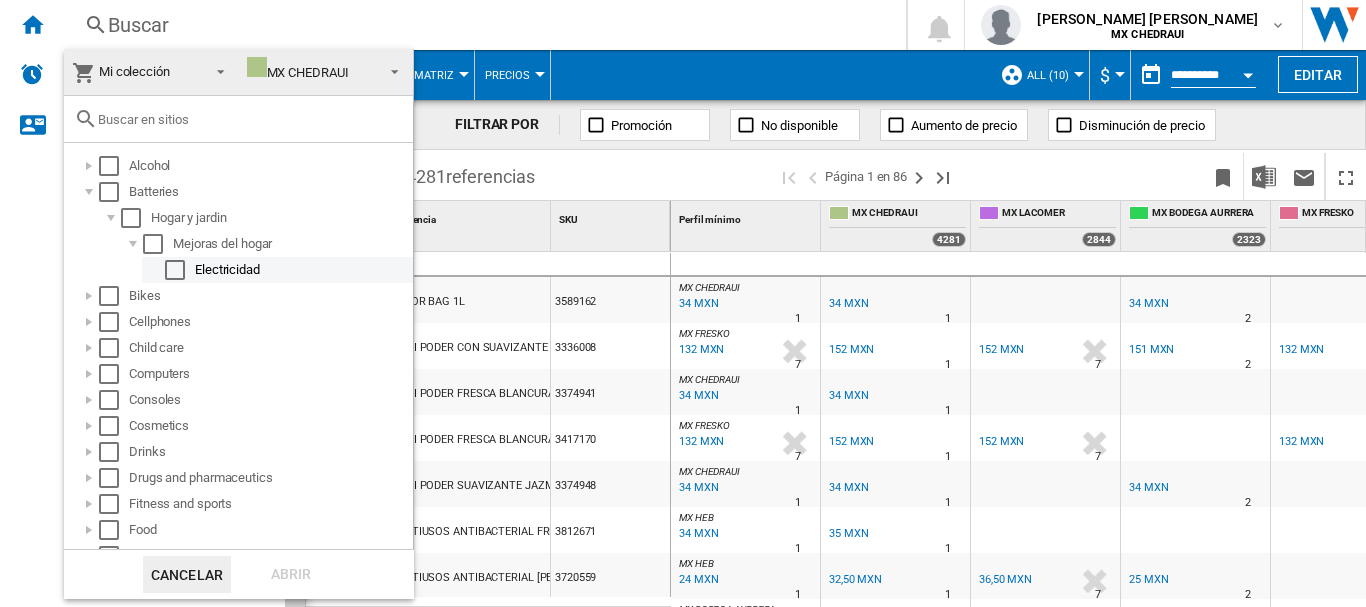 click at bounding box center [175, 270] 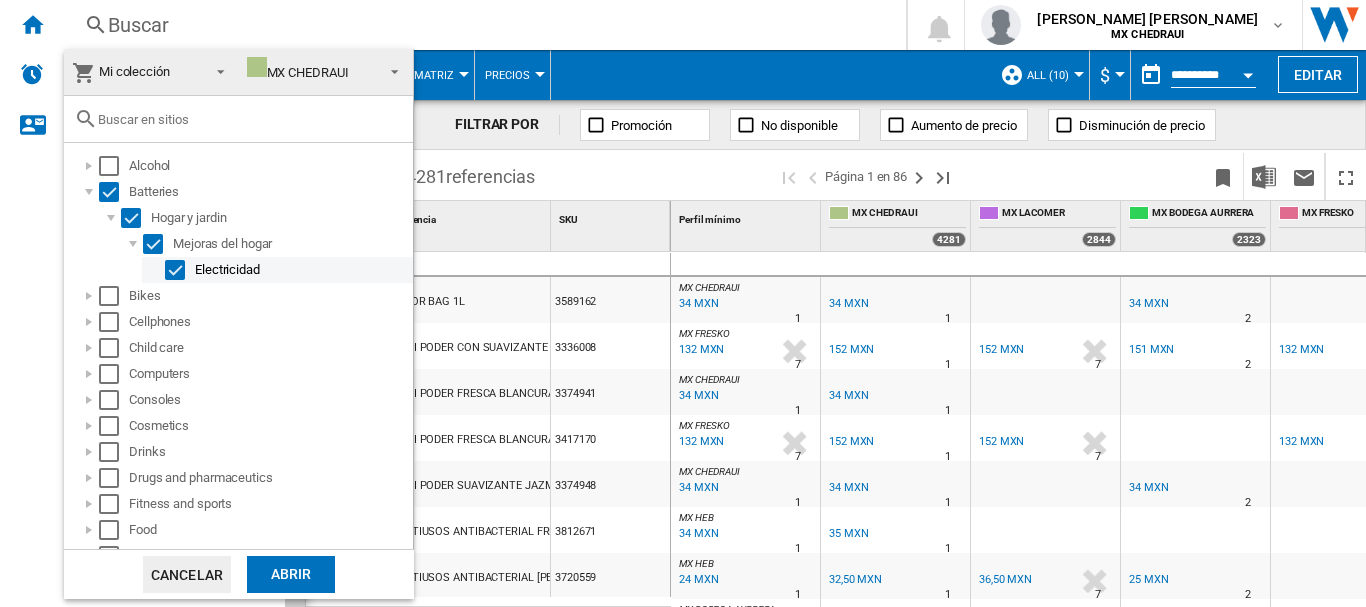 click at bounding box center (175, 270) 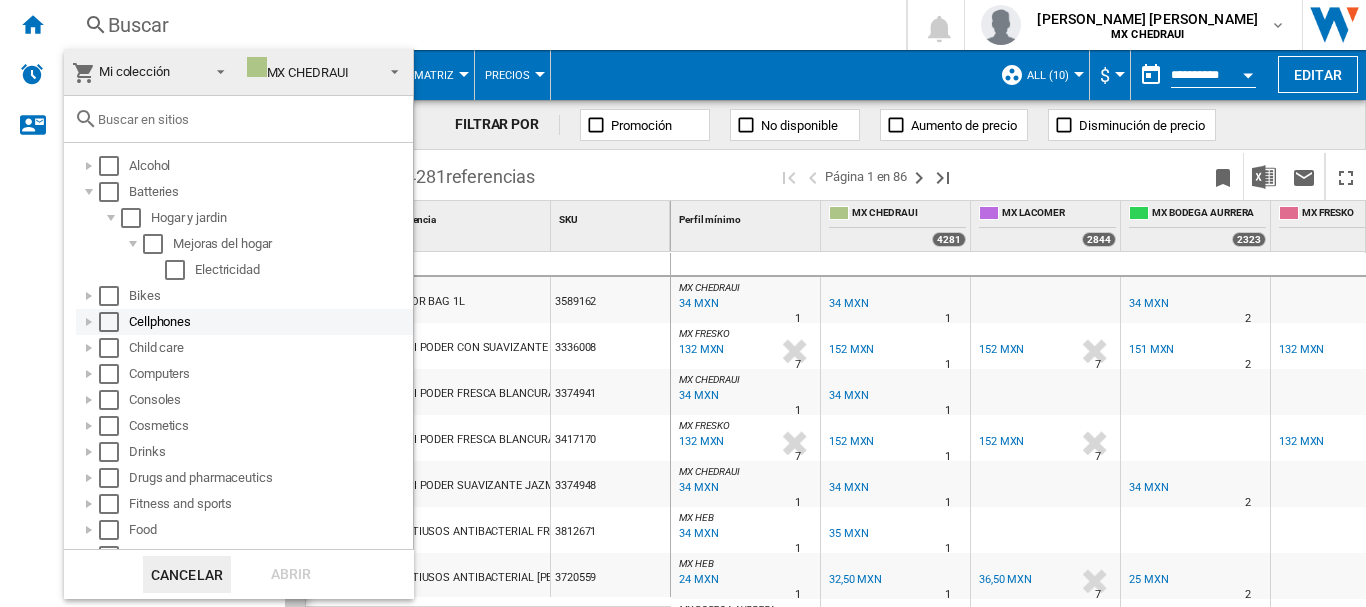 click at bounding box center [109, 322] 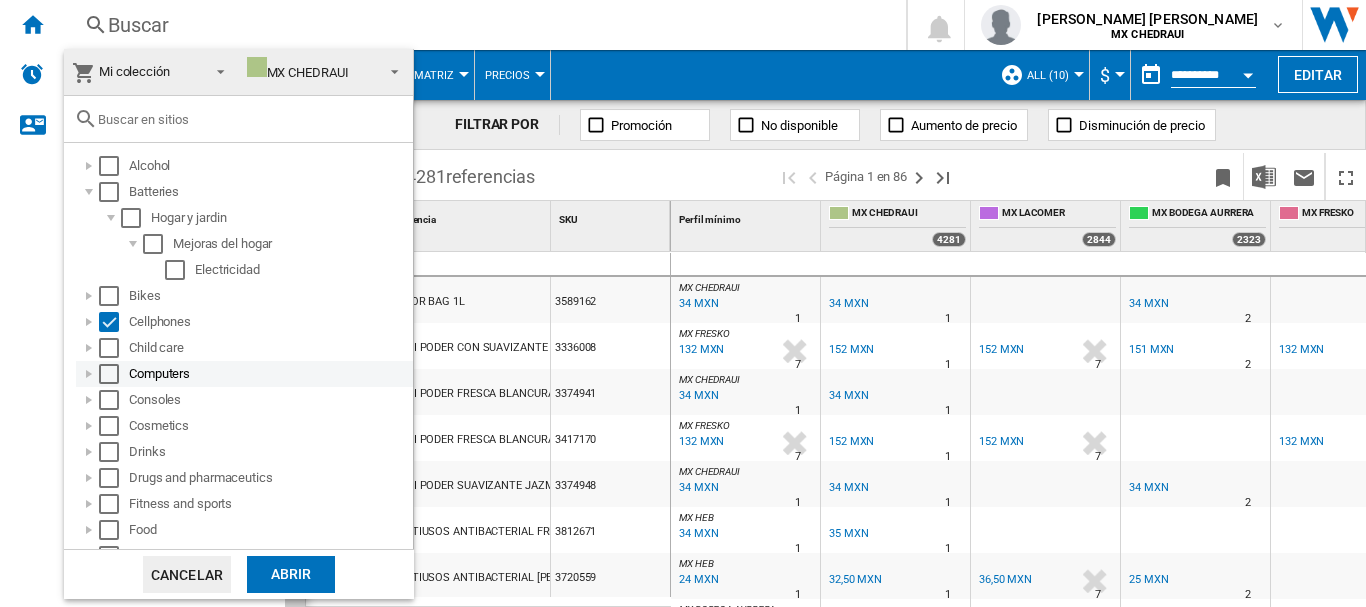 click at bounding box center (109, 374) 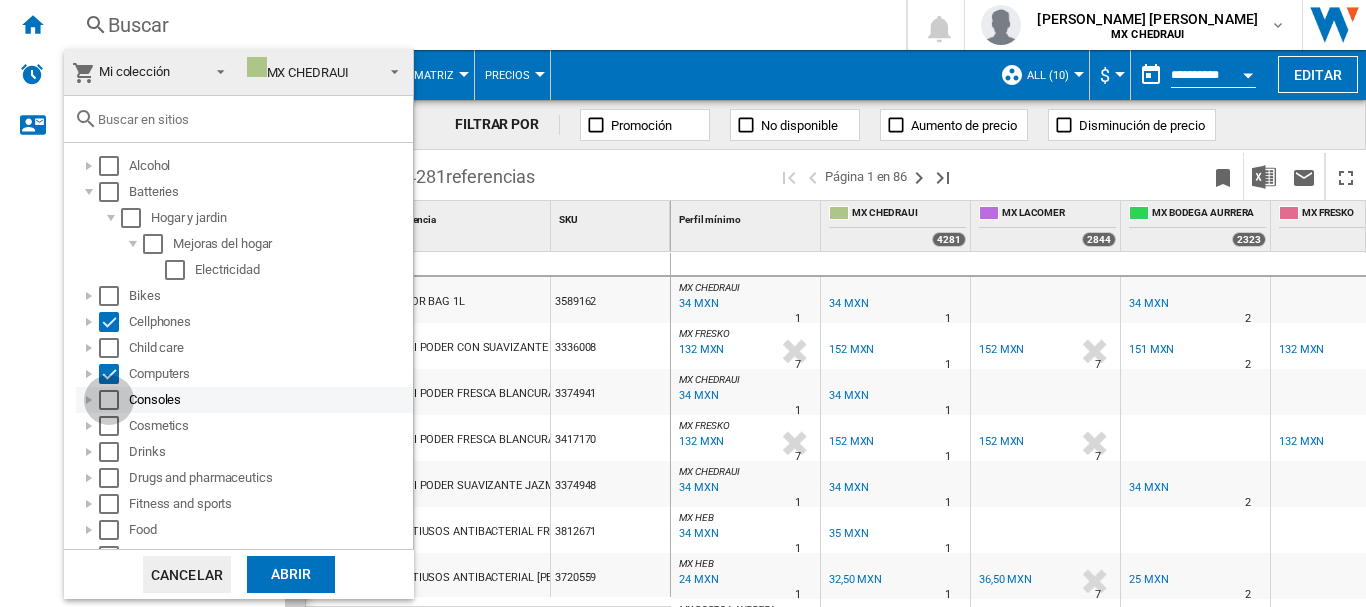 click at bounding box center (109, 400) 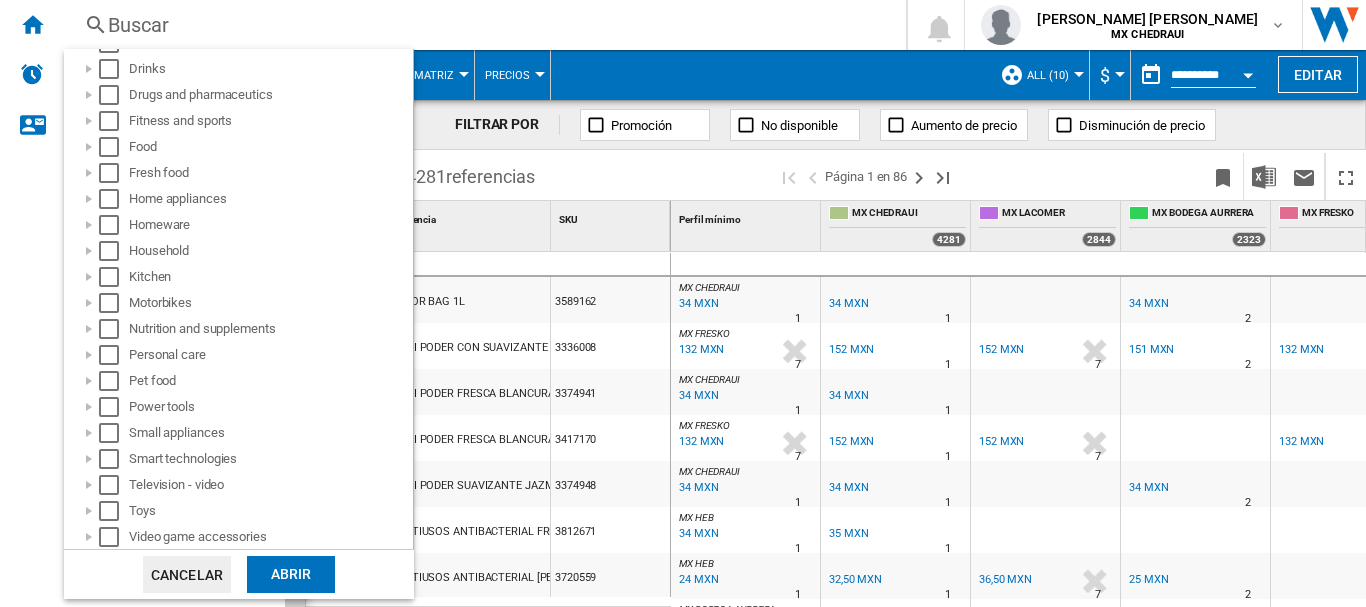 scroll, scrollTop: 410, scrollLeft: 0, axis: vertical 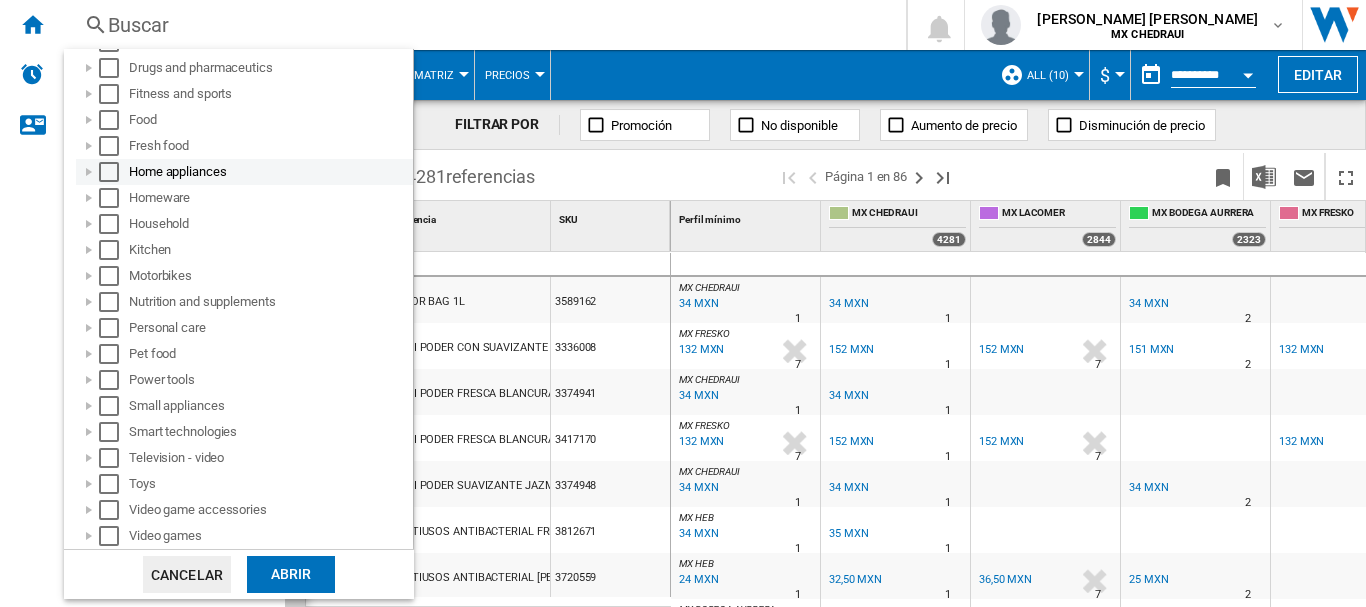 click at bounding box center [89, 172] 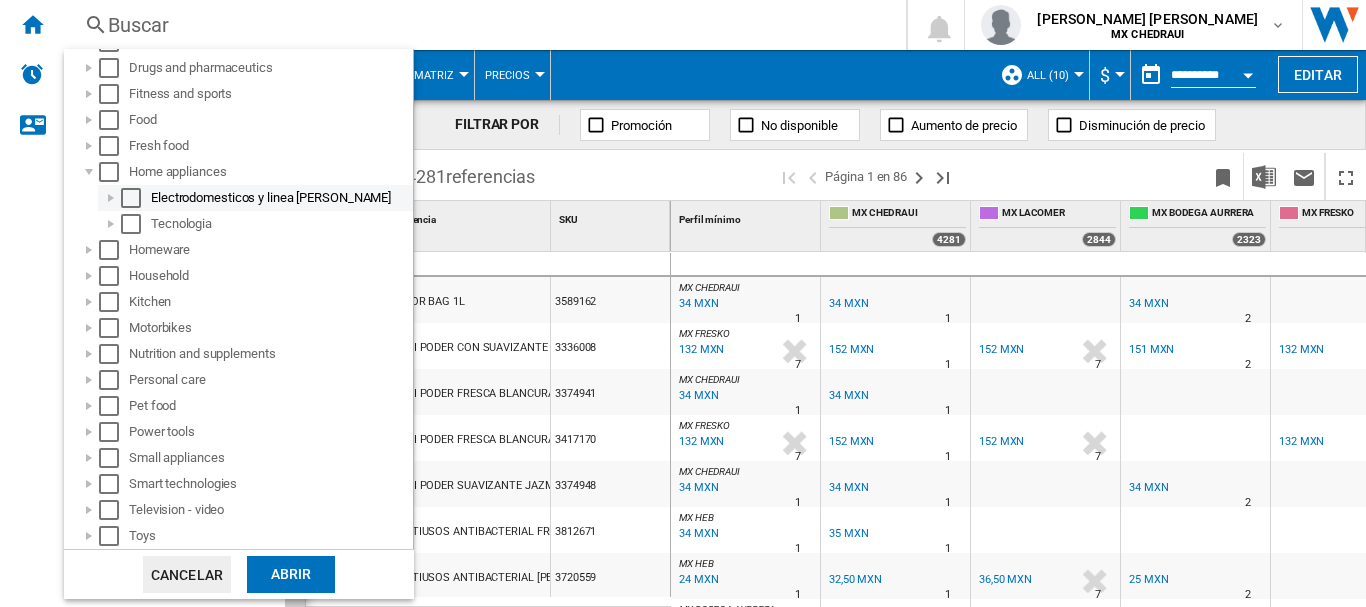 click at bounding box center (111, 198) 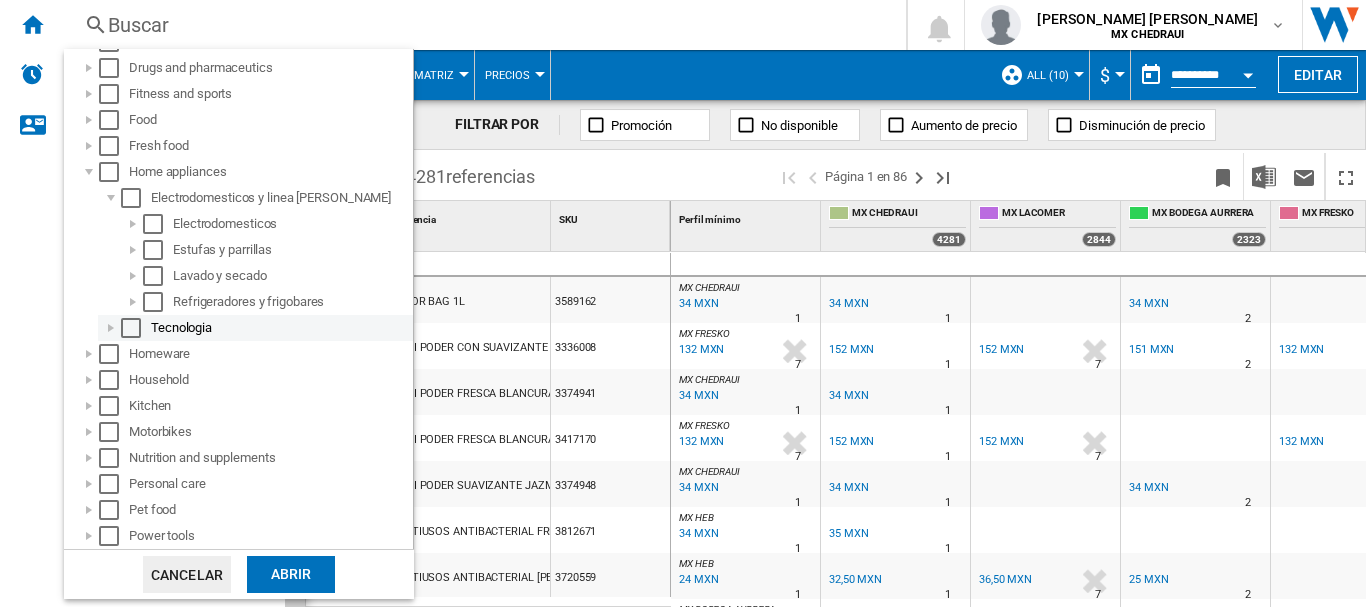 click at bounding box center (111, 328) 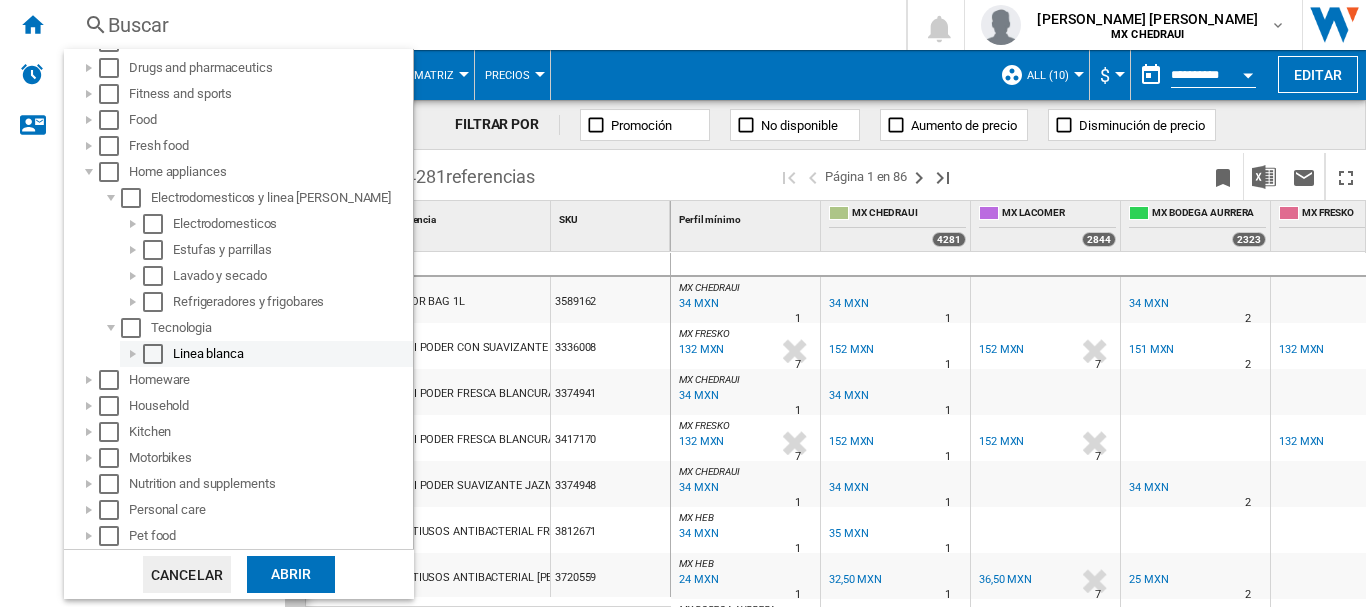 click at bounding box center [133, 354] 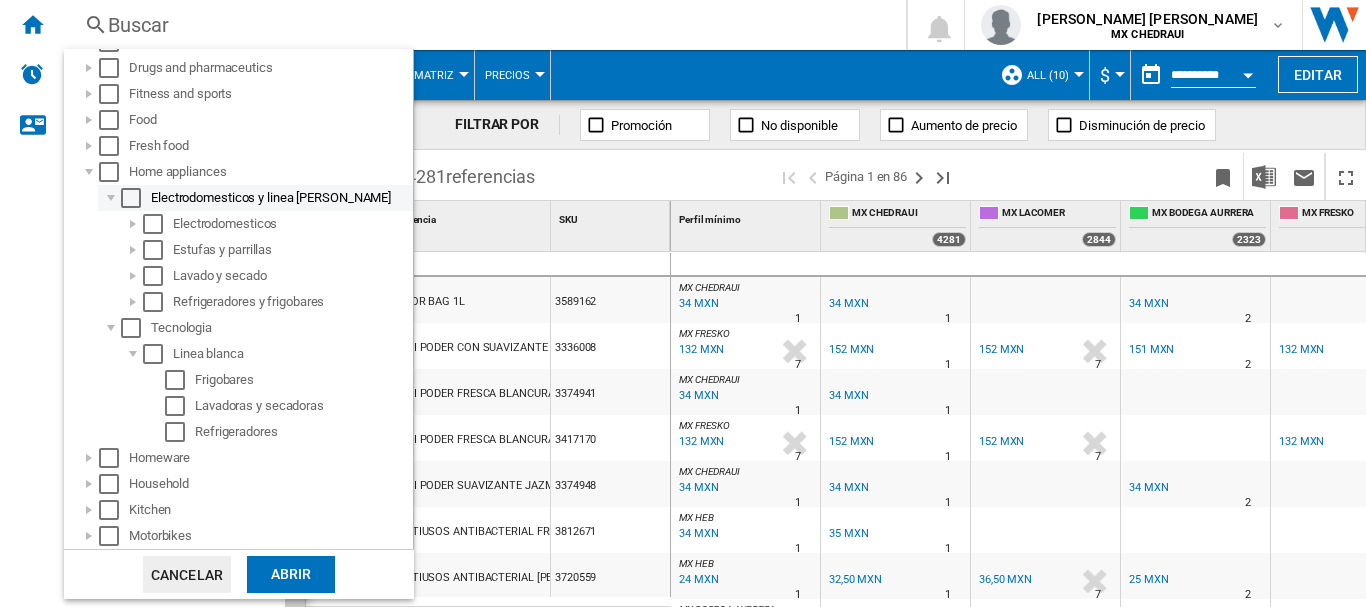 click at bounding box center (131, 198) 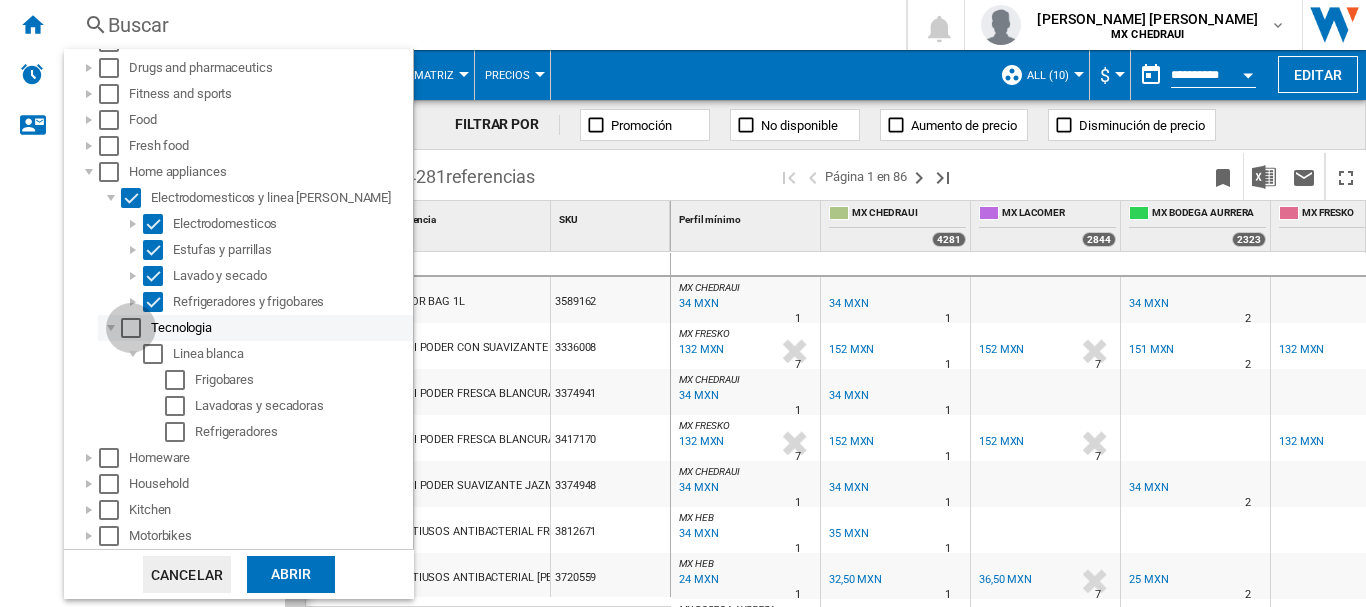 click at bounding box center (131, 328) 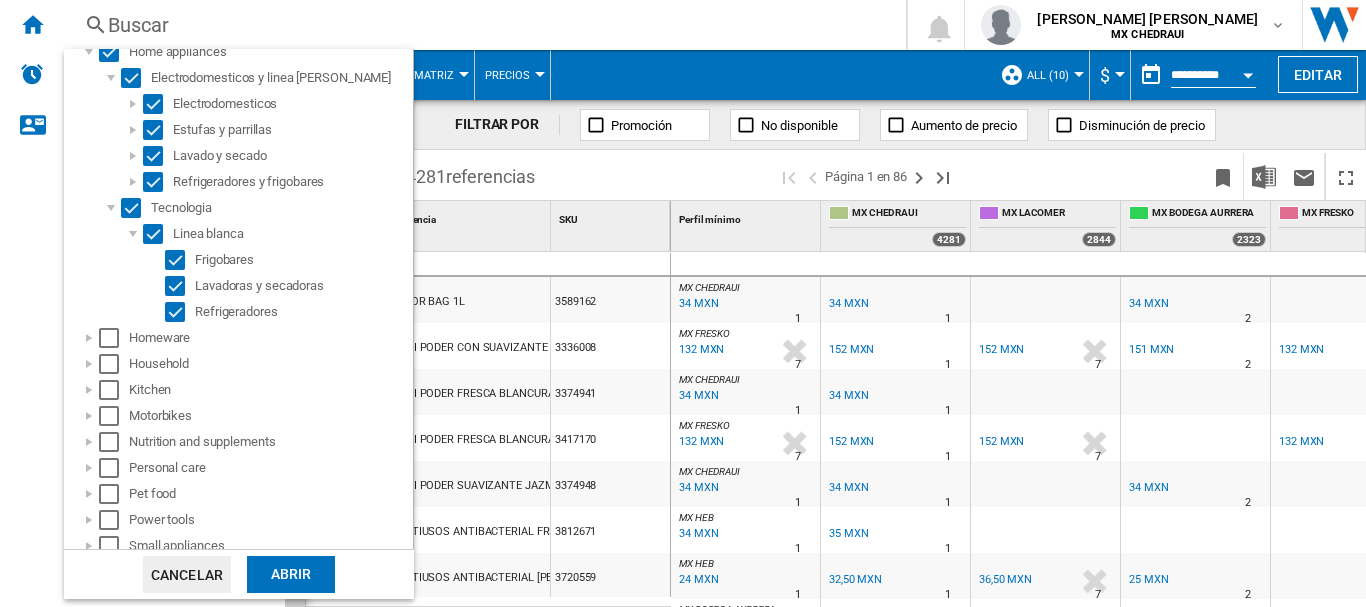 scroll, scrollTop: 670, scrollLeft: 0, axis: vertical 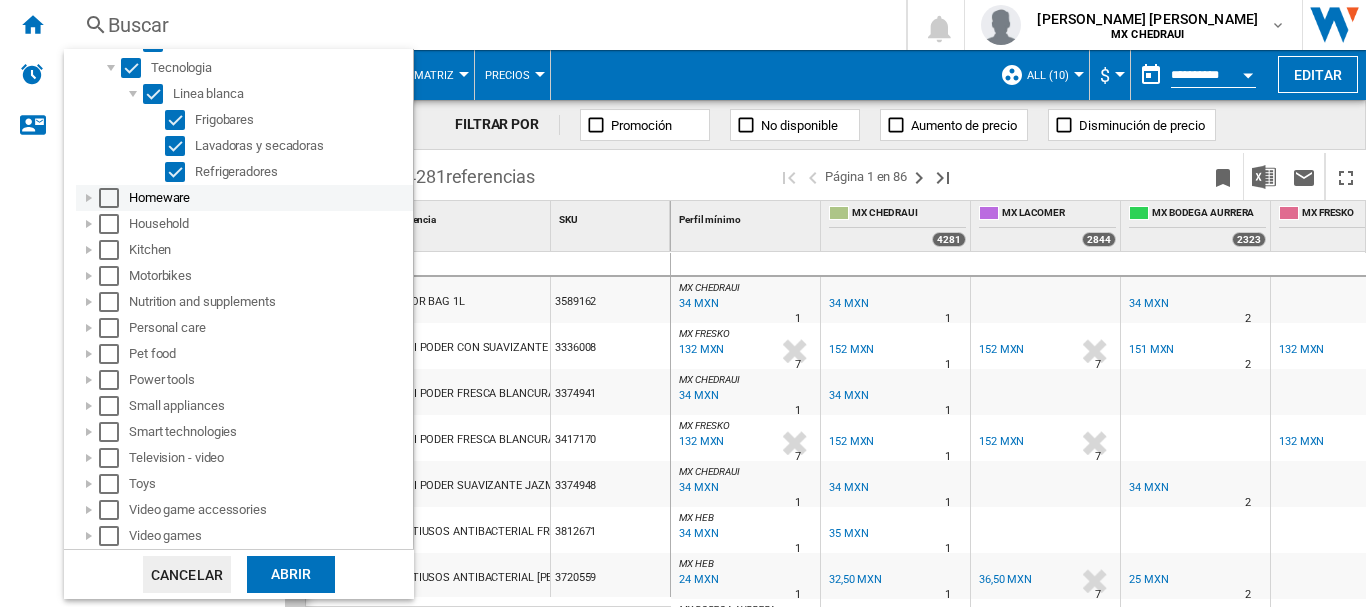 click at bounding box center [89, 198] 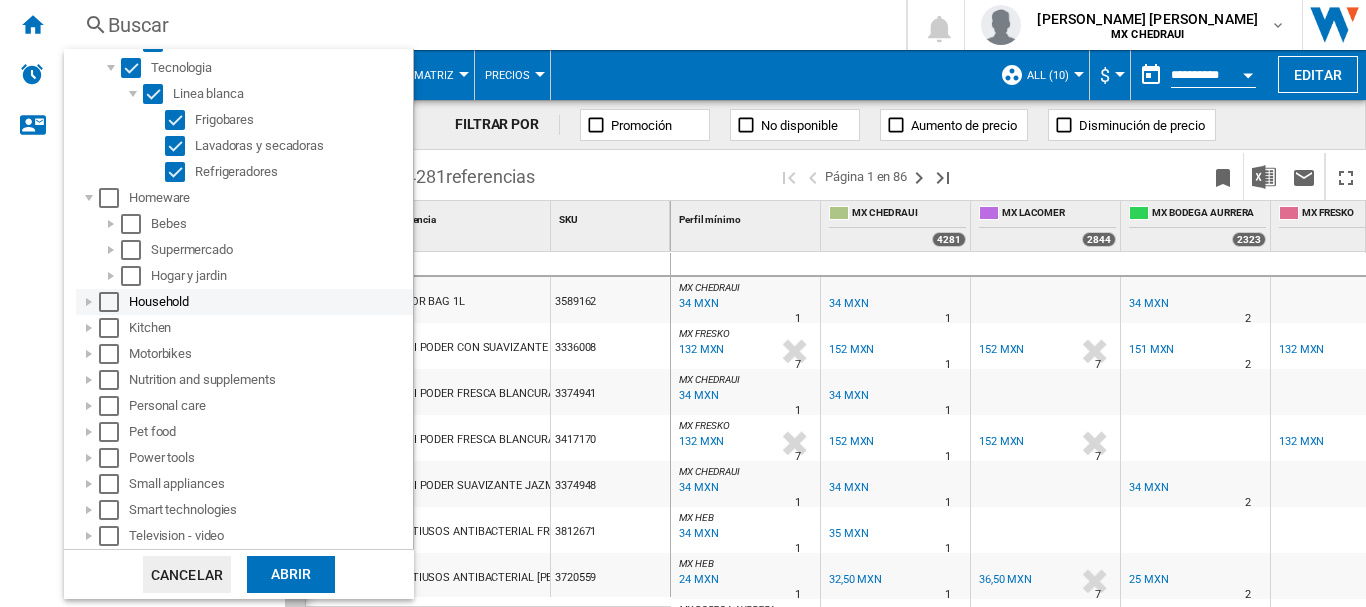click at bounding box center (89, 302) 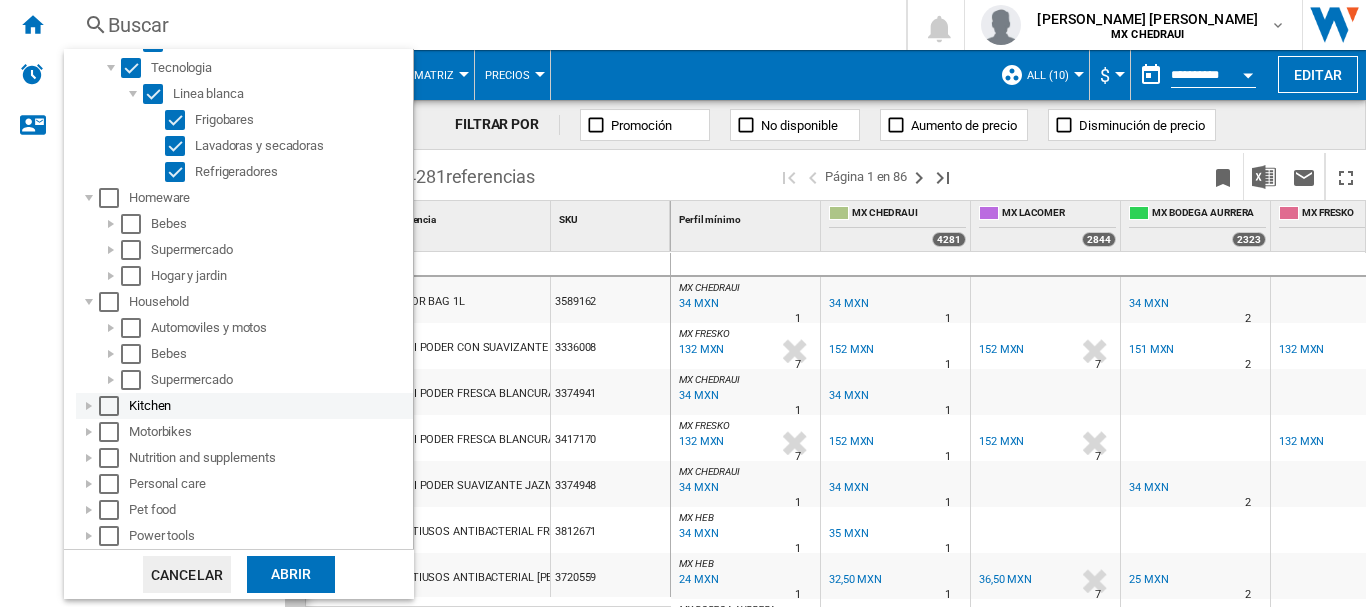 click at bounding box center (89, 406) 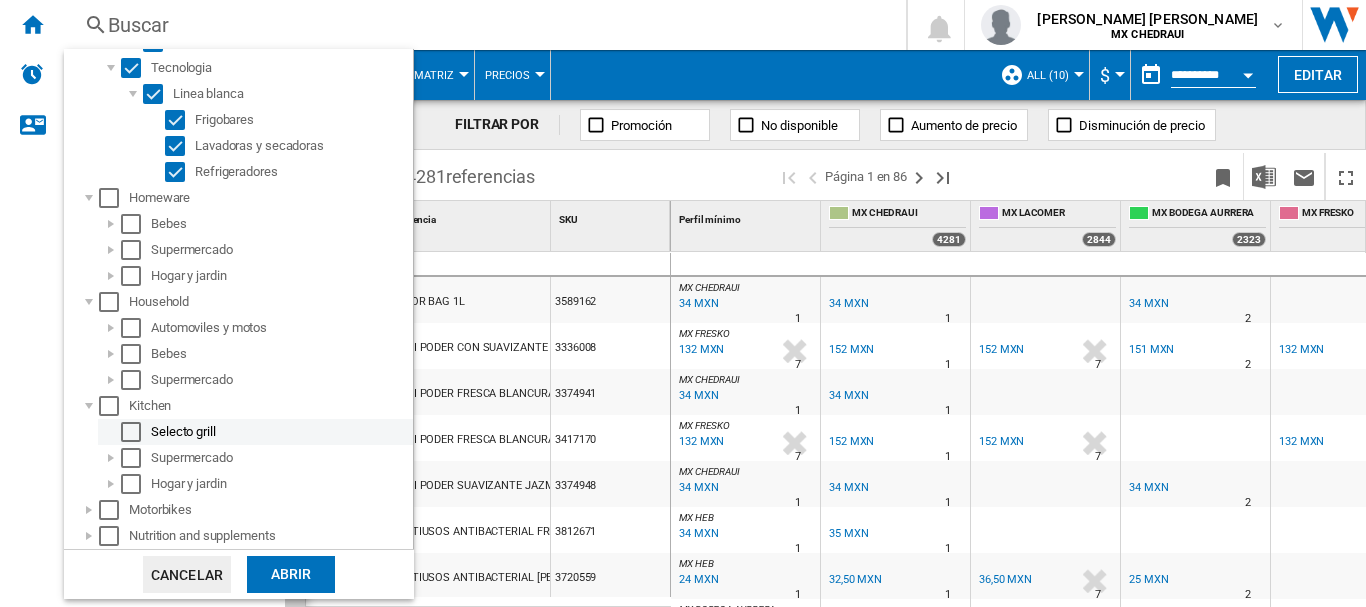 click at bounding box center (131, 432) 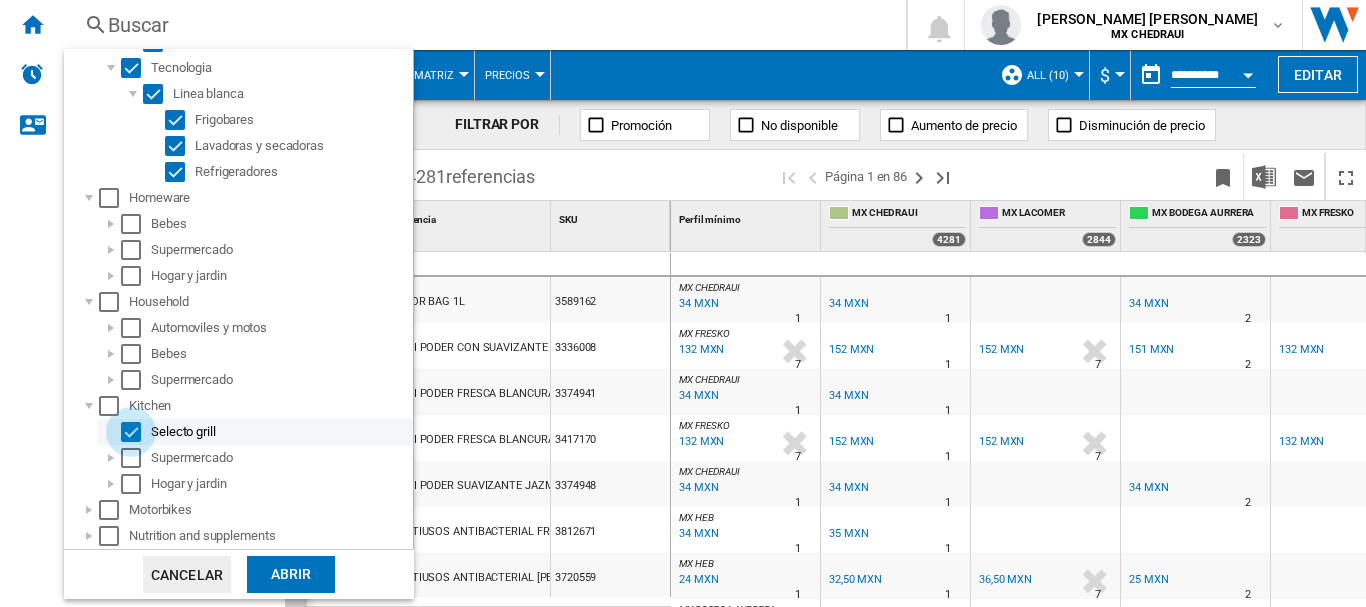click at bounding box center [131, 432] 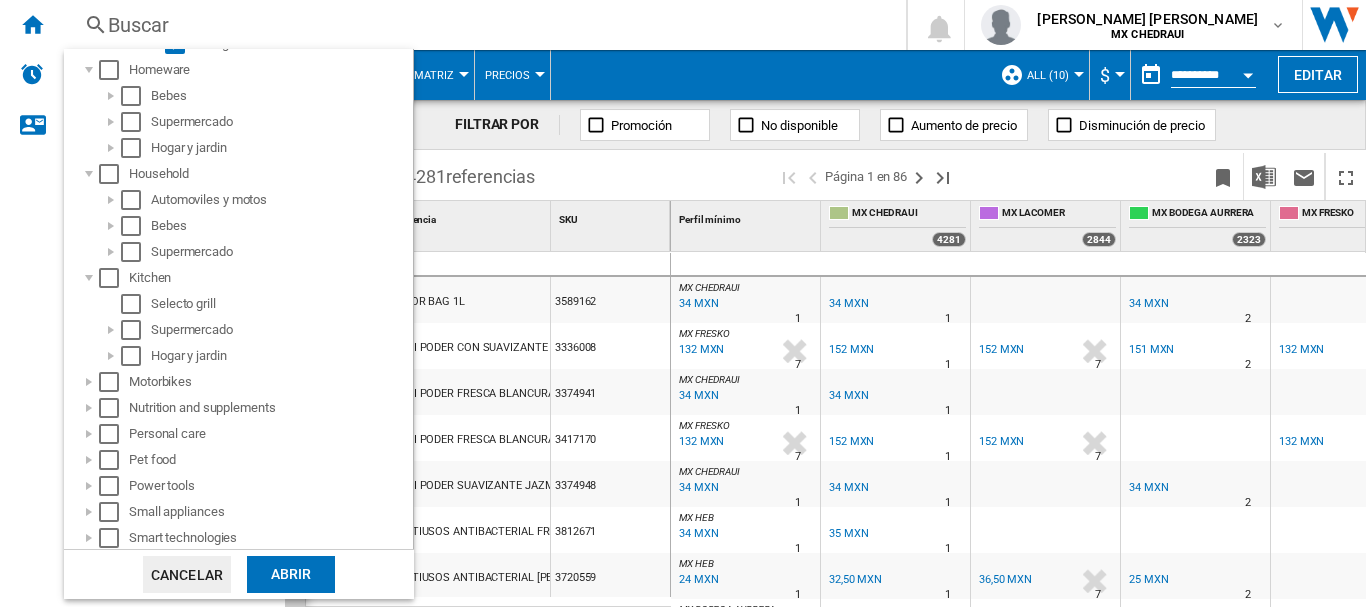 scroll, scrollTop: 835, scrollLeft: 0, axis: vertical 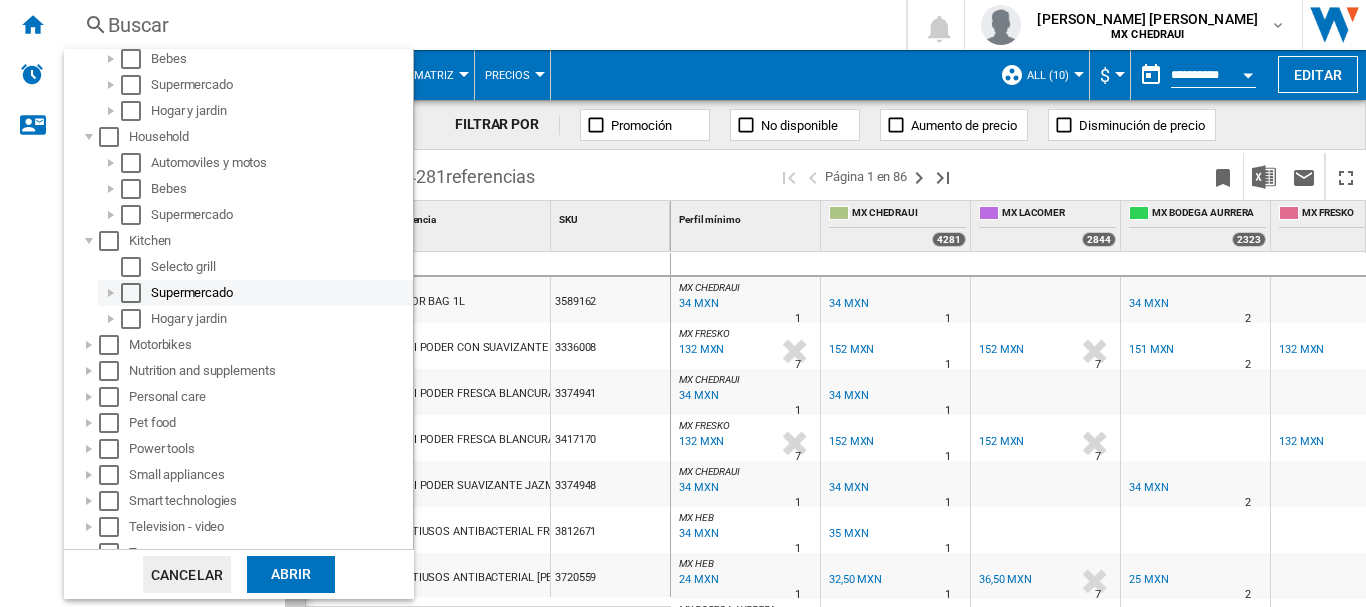 click at bounding box center (111, 293) 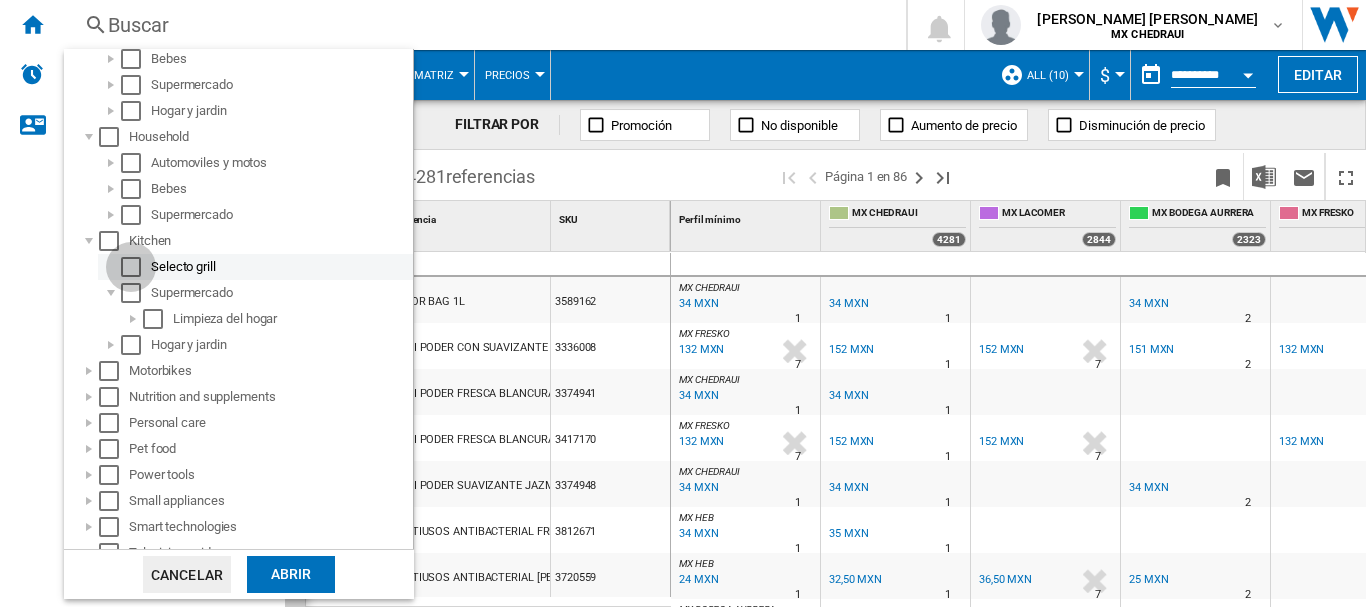 click at bounding box center (131, 267) 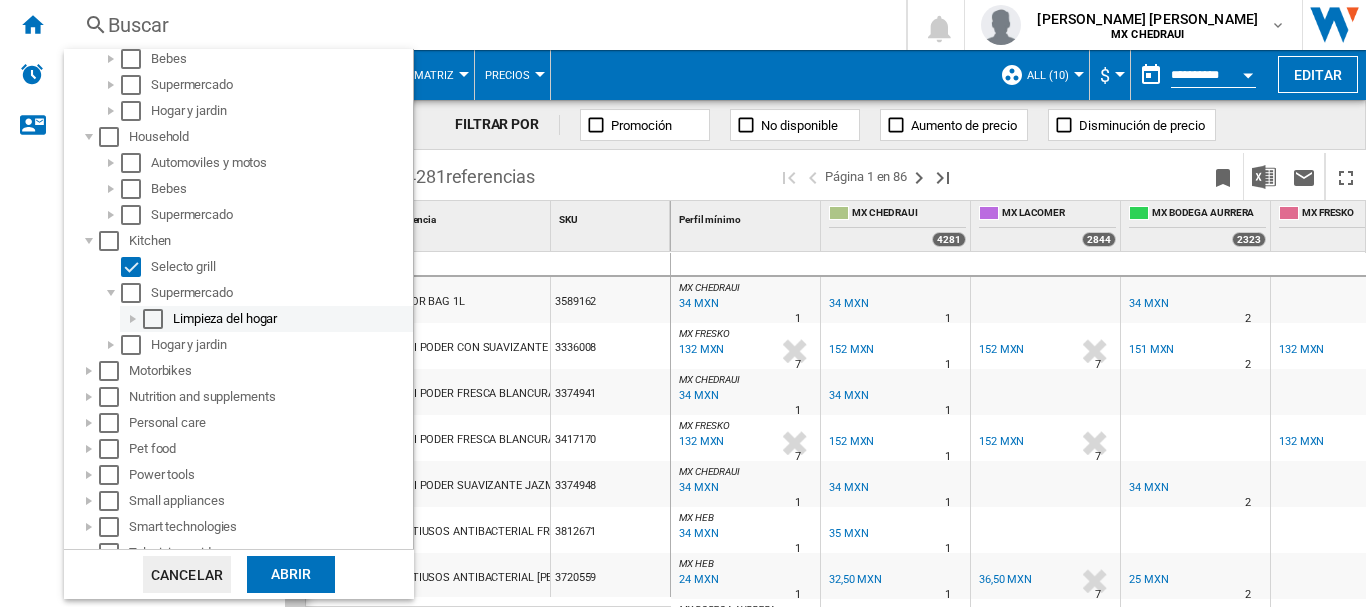 click at bounding box center [133, 319] 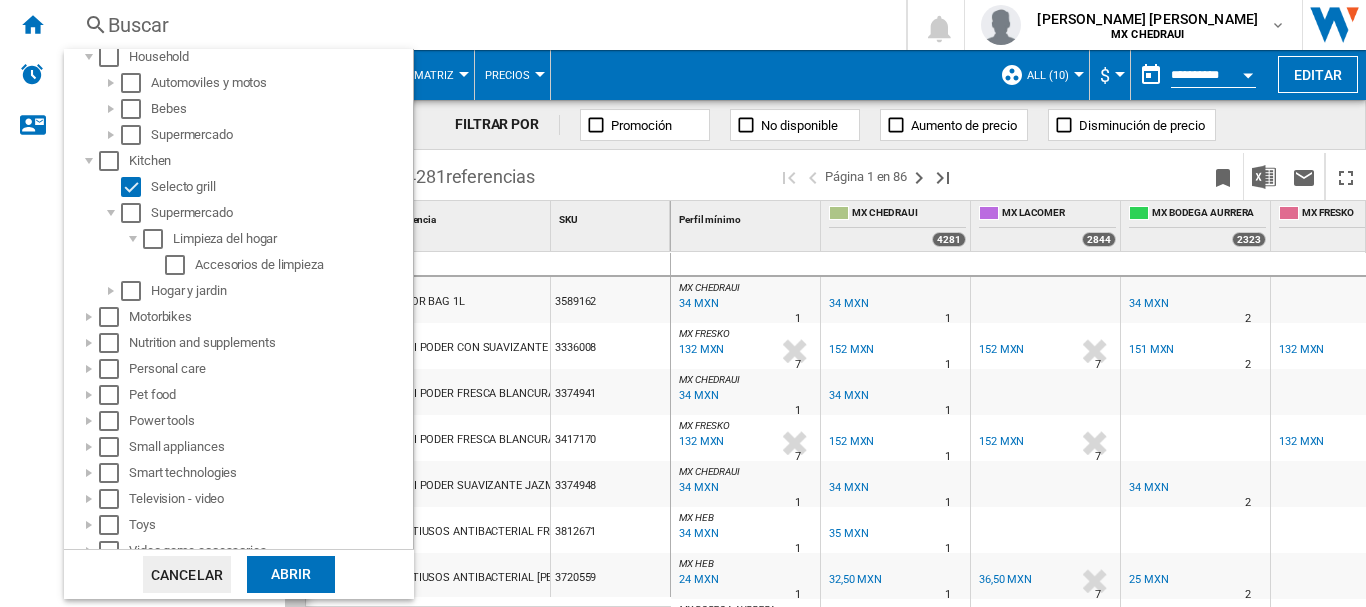 scroll, scrollTop: 956, scrollLeft: 0, axis: vertical 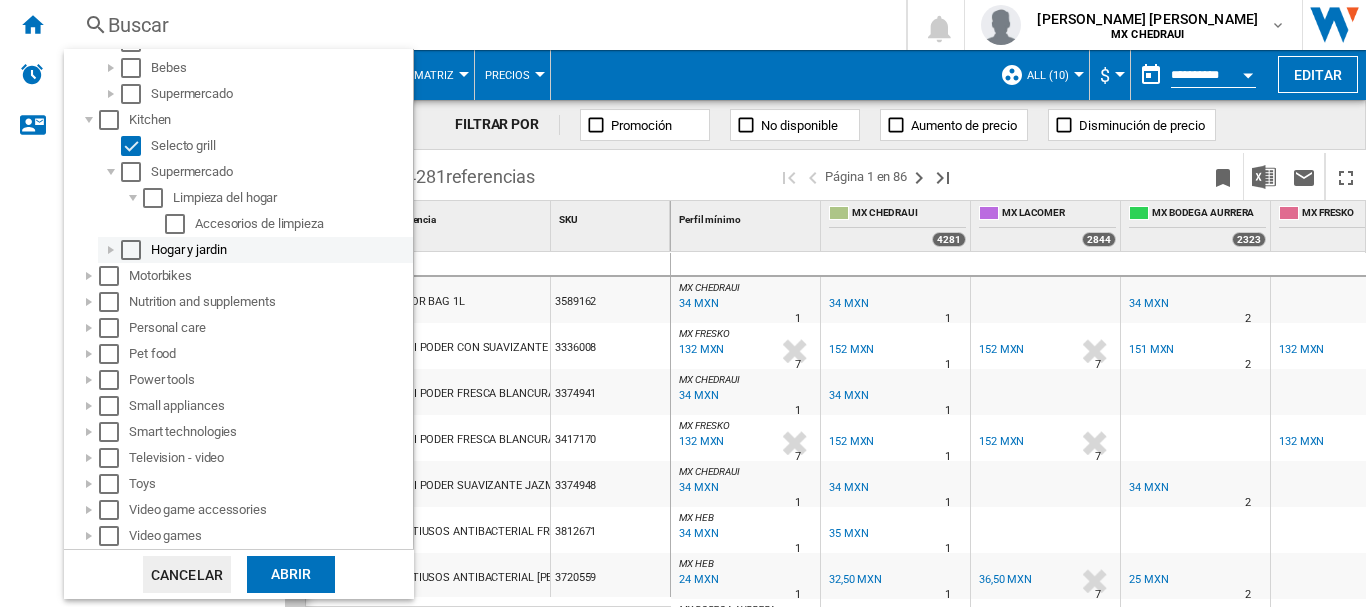 click at bounding box center (111, 250) 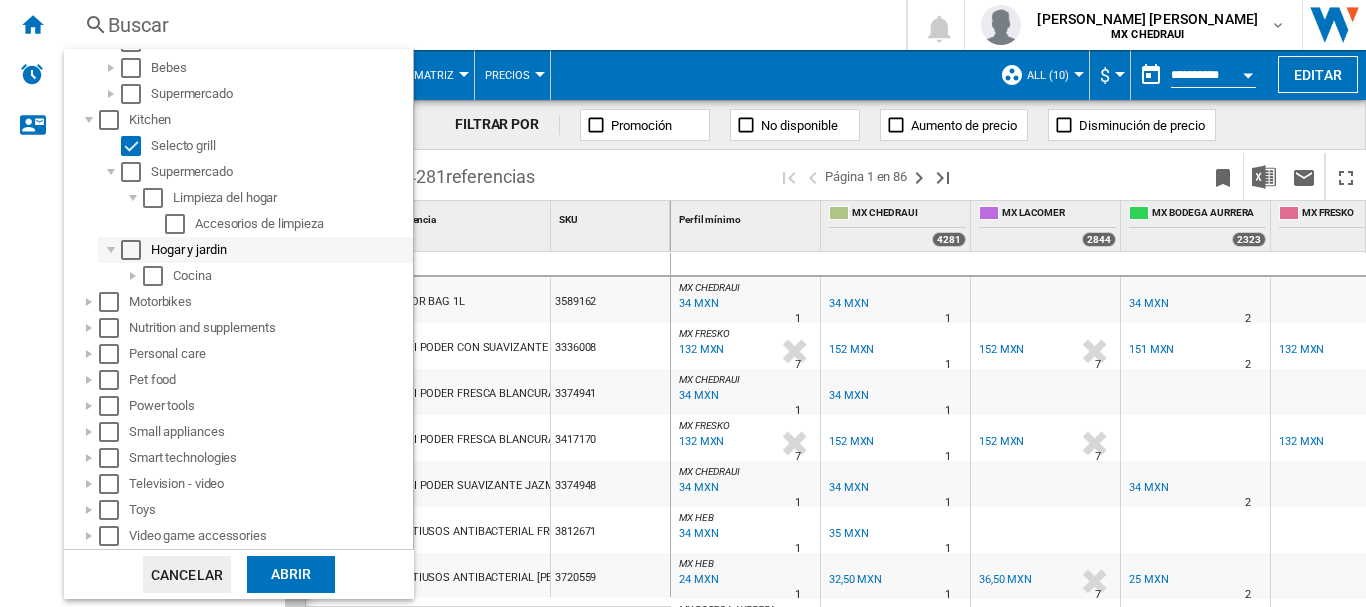 click on "Hogar y jardin" at bounding box center [255, 250] 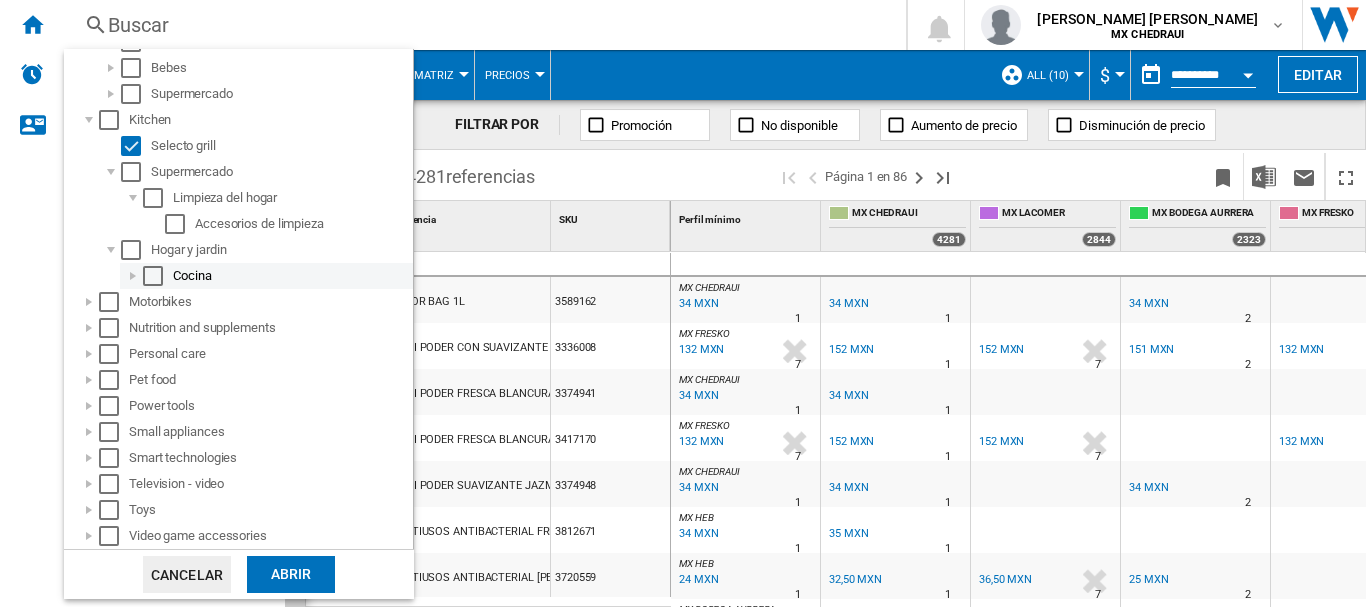 click at bounding box center (133, 276) 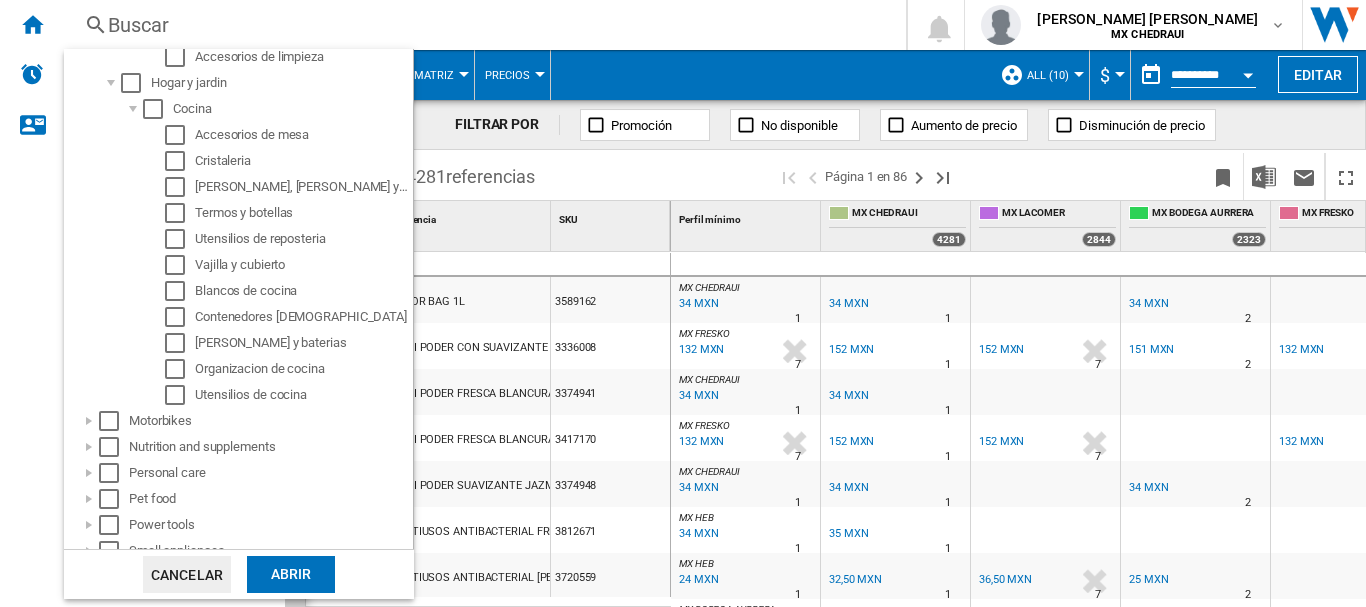 scroll, scrollTop: 1268, scrollLeft: 0, axis: vertical 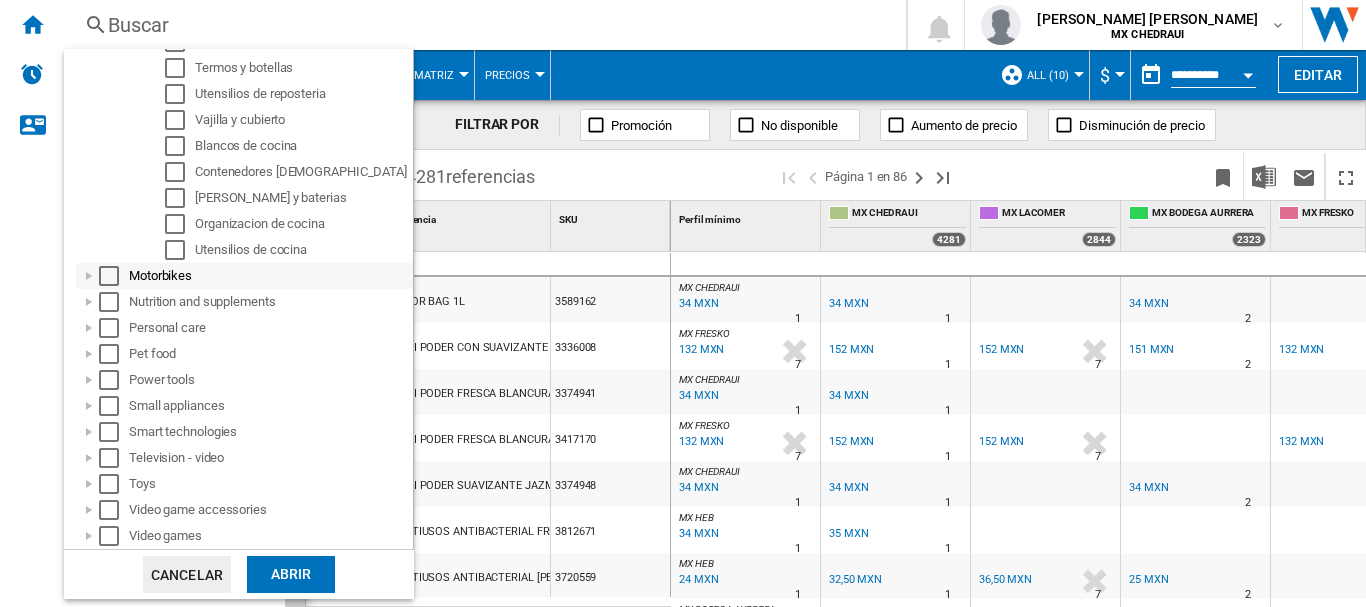 click at bounding box center (89, 276) 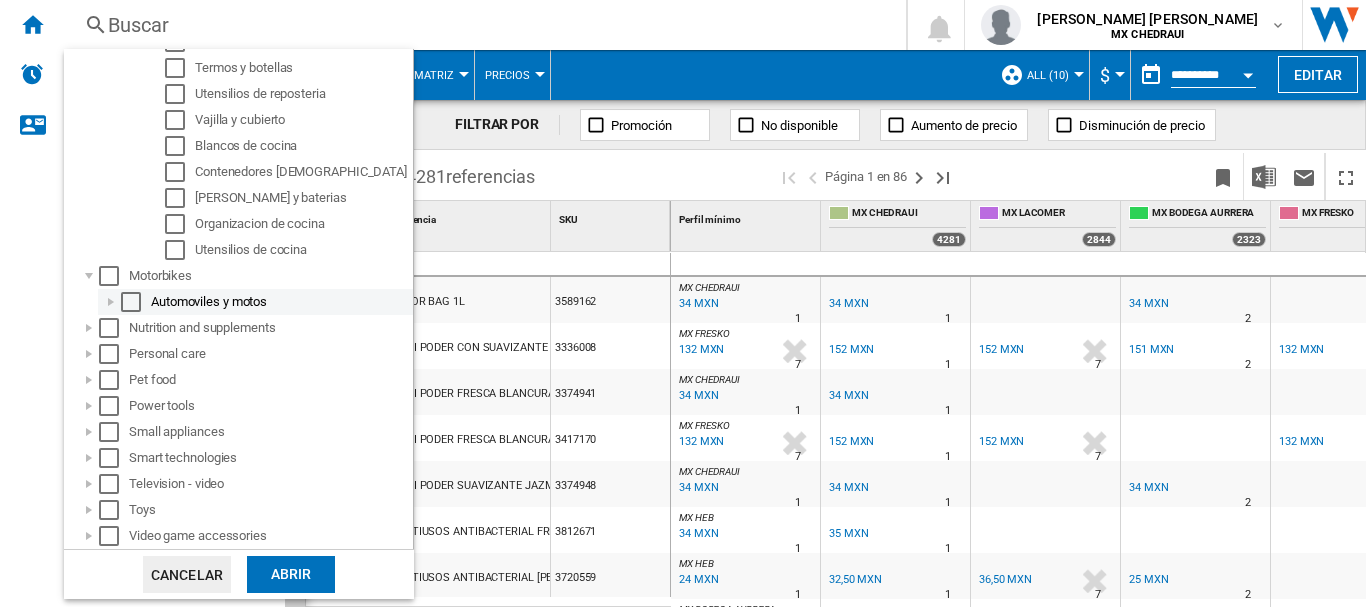 click at bounding box center (111, 302) 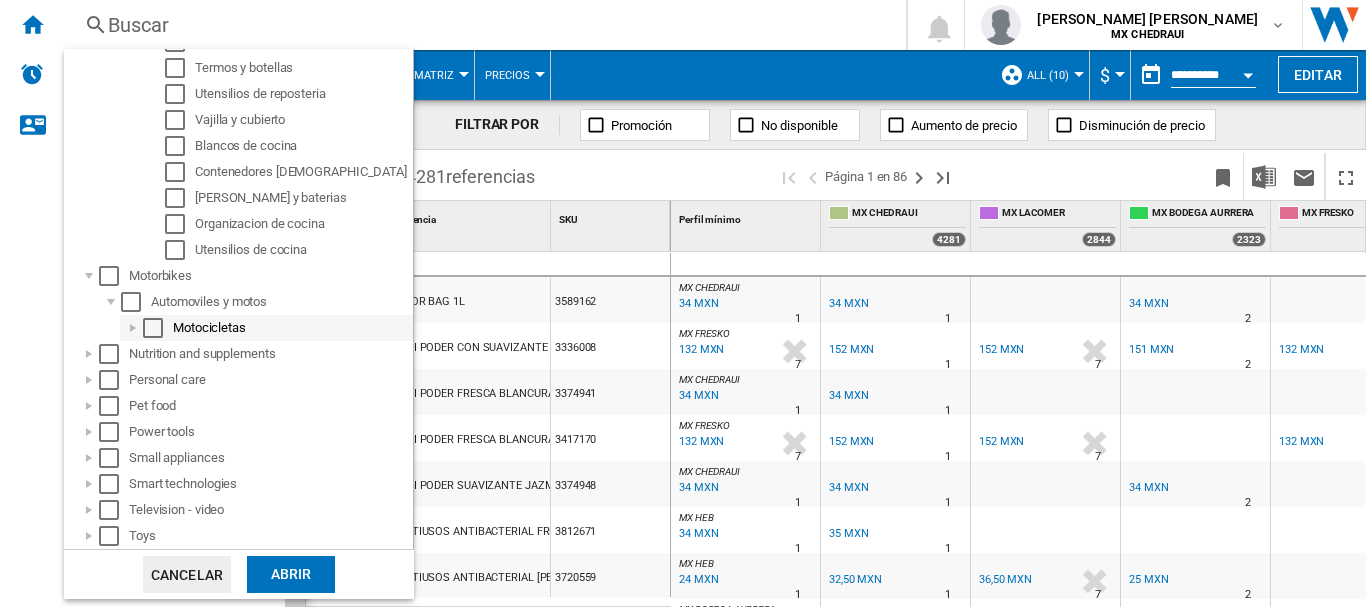click at bounding box center [133, 328] 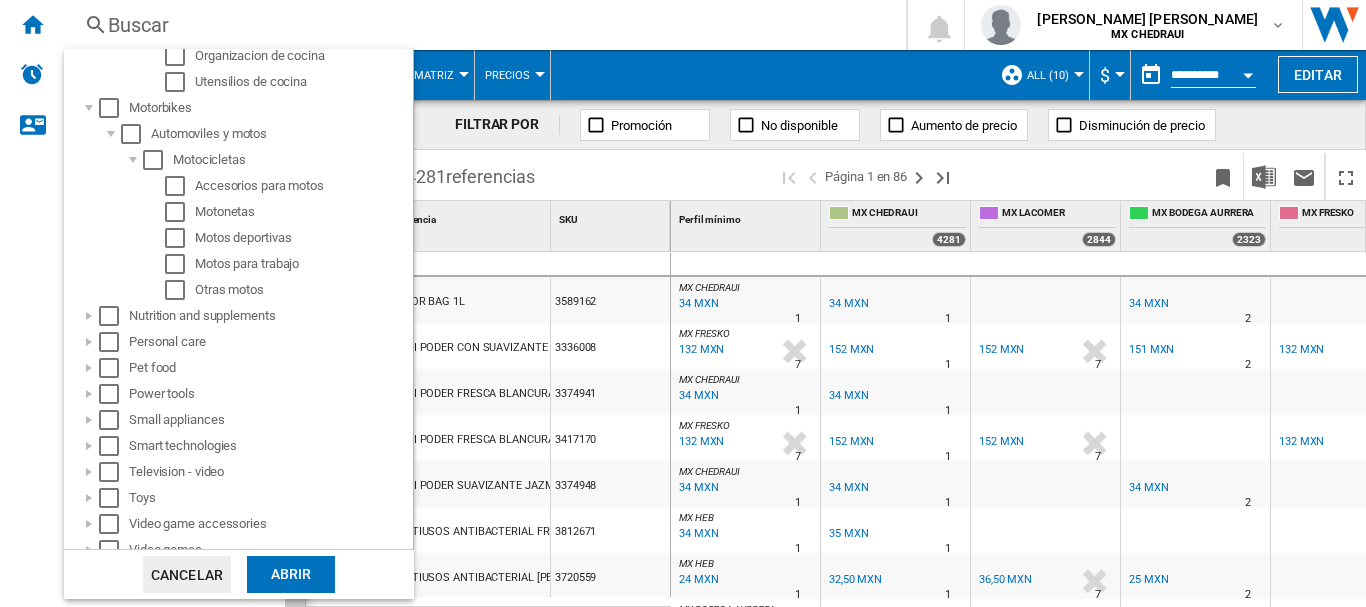 scroll, scrollTop: 1450, scrollLeft: 0, axis: vertical 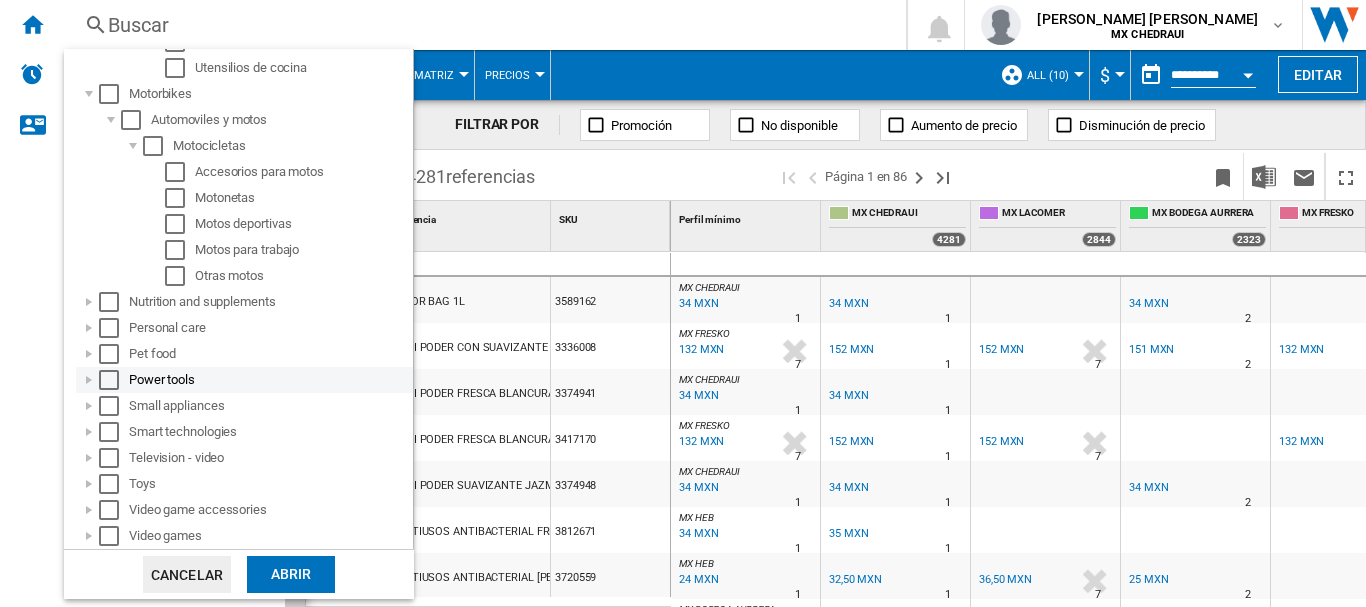 click at bounding box center [89, 380] 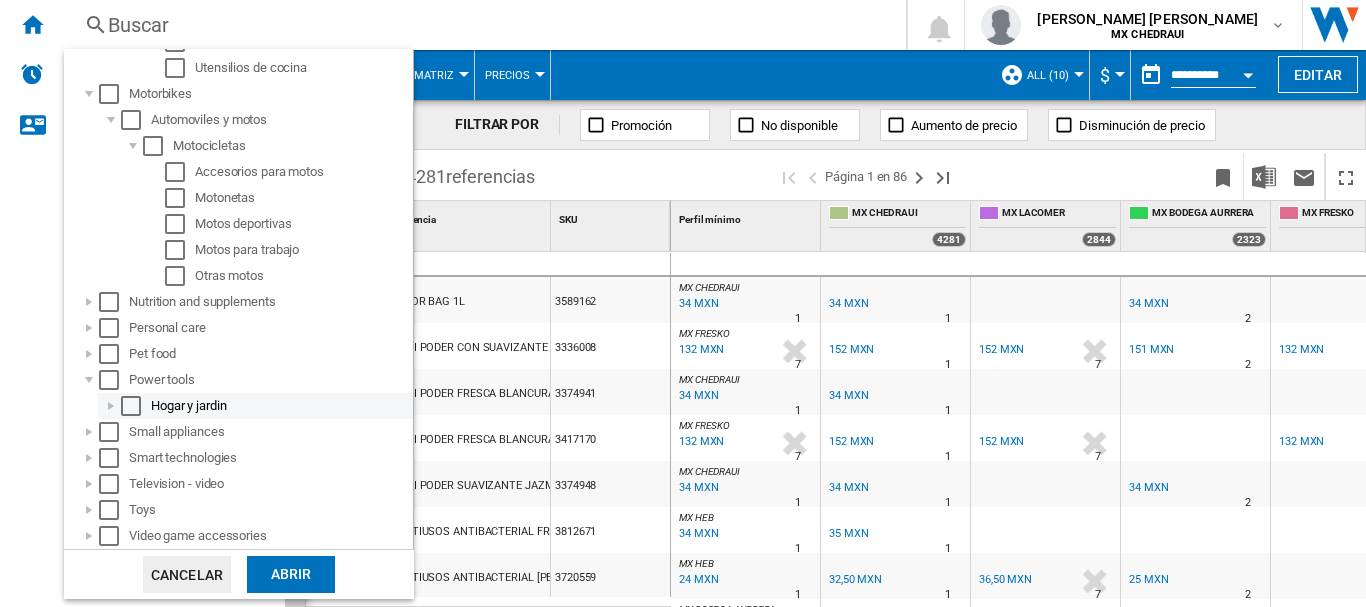 click at bounding box center [111, 406] 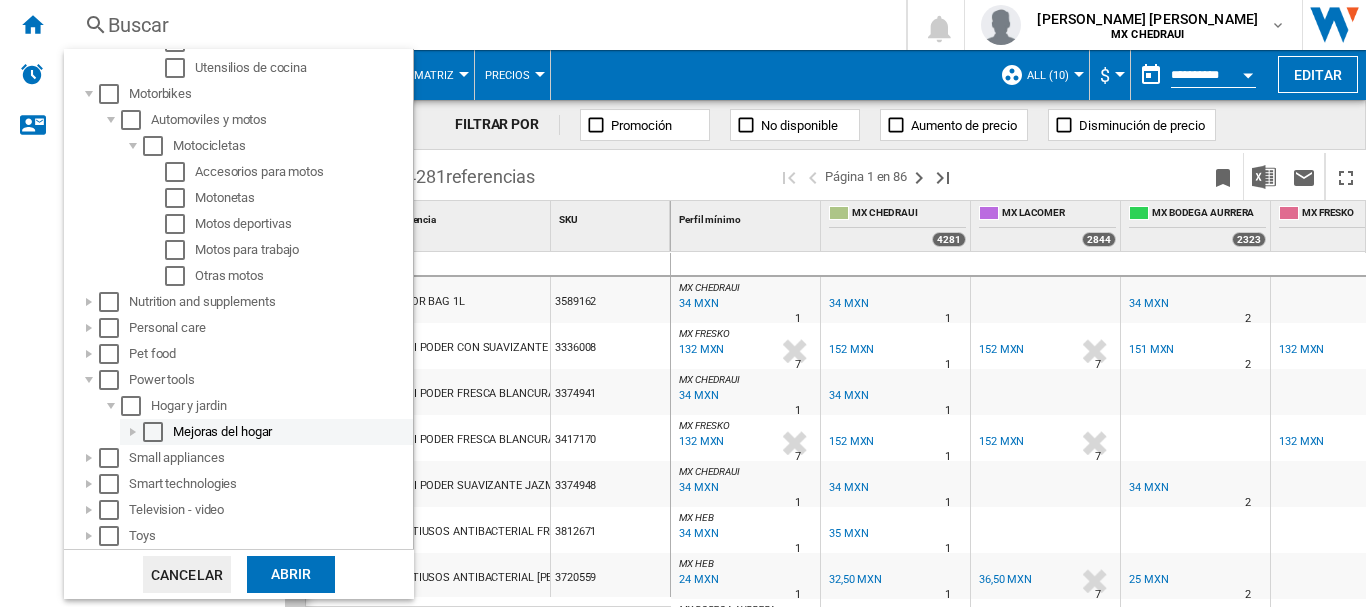 click at bounding box center [133, 432] 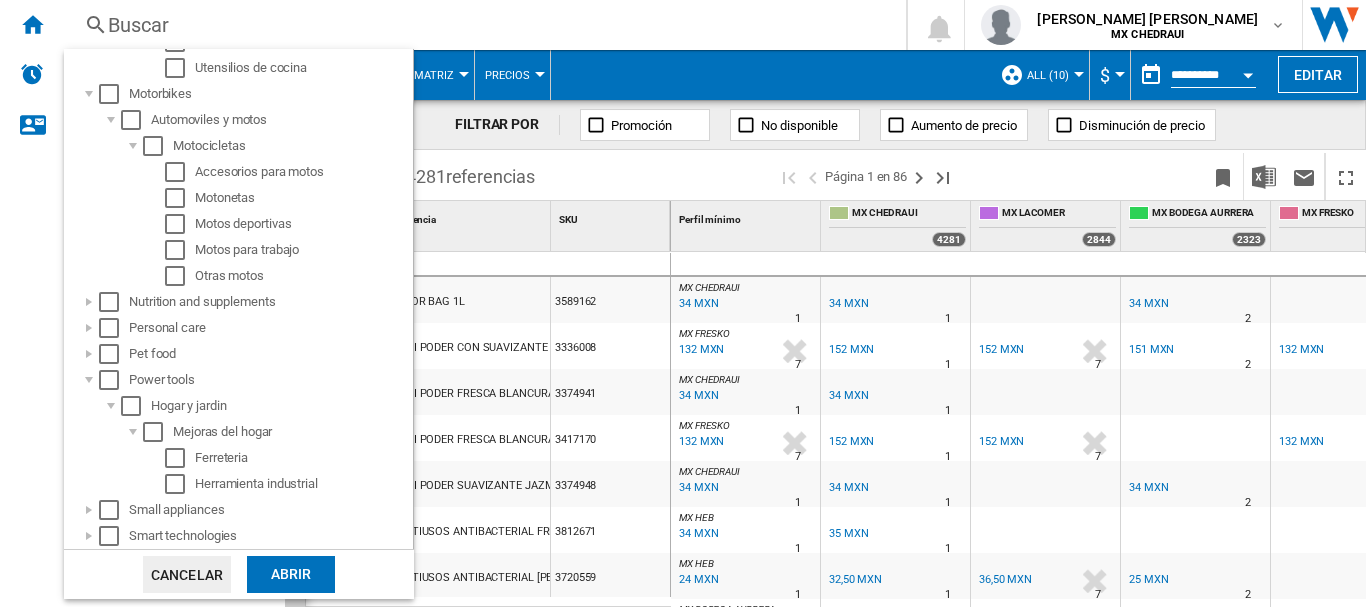scroll, scrollTop: 1554, scrollLeft: 0, axis: vertical 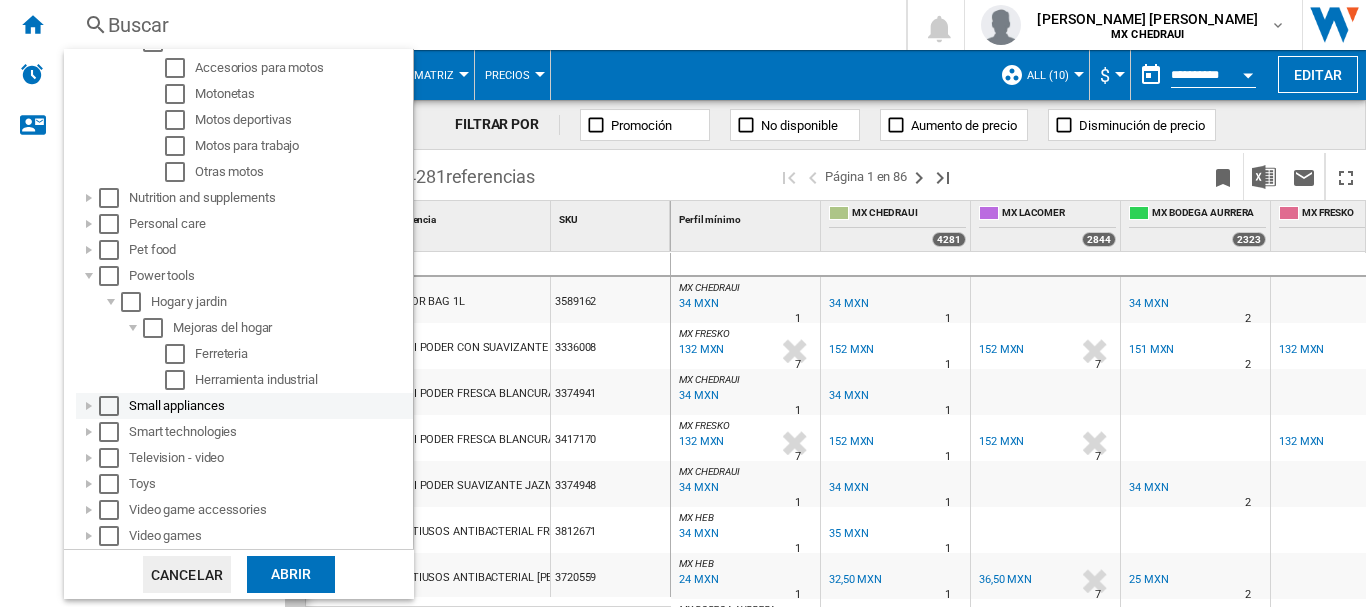 click at bounding box center [89, 406] 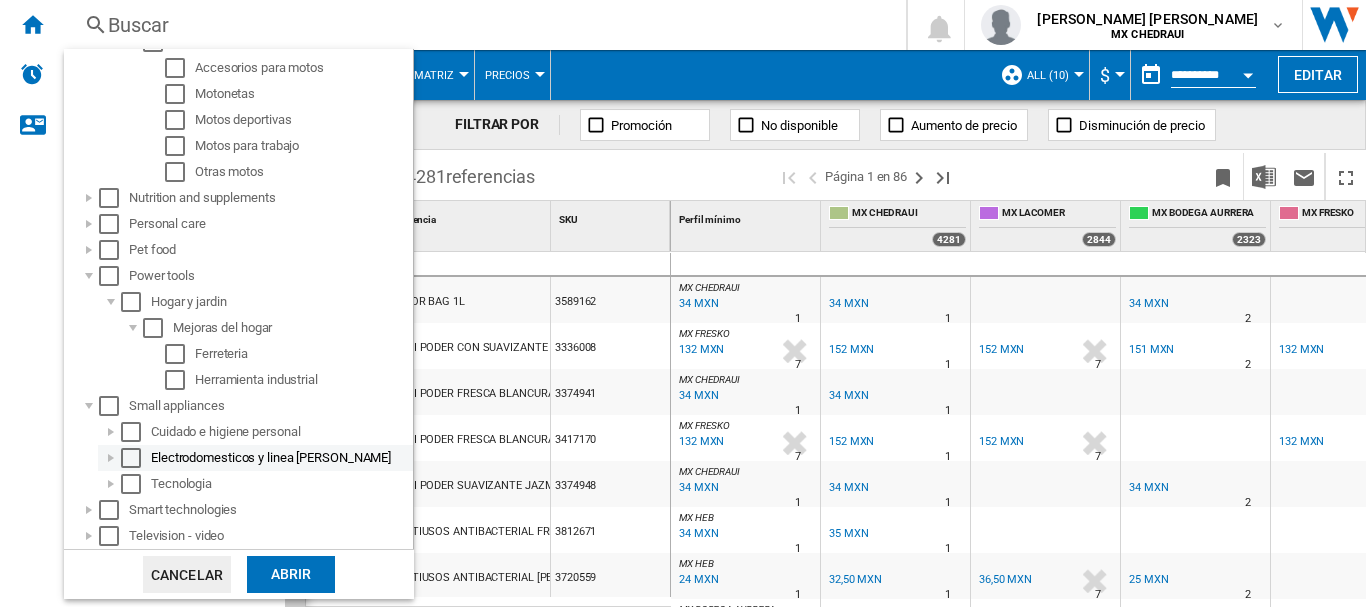 click at bounding box center (111, 458) 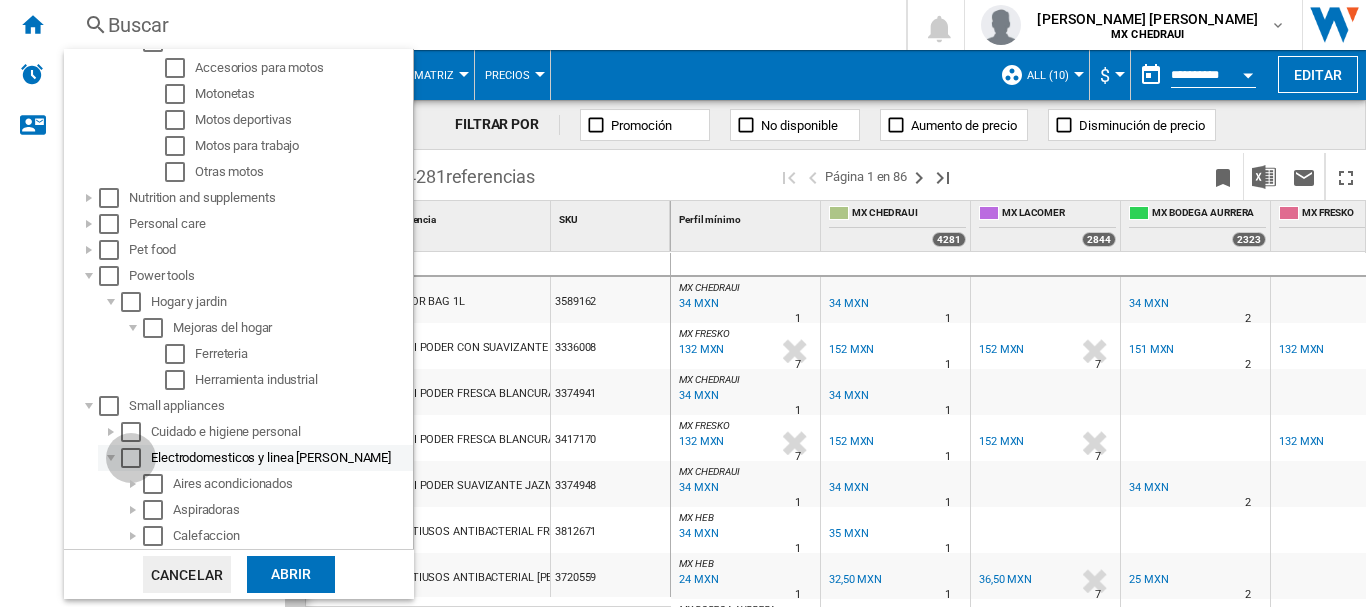 click at bounding box center (131, 458) 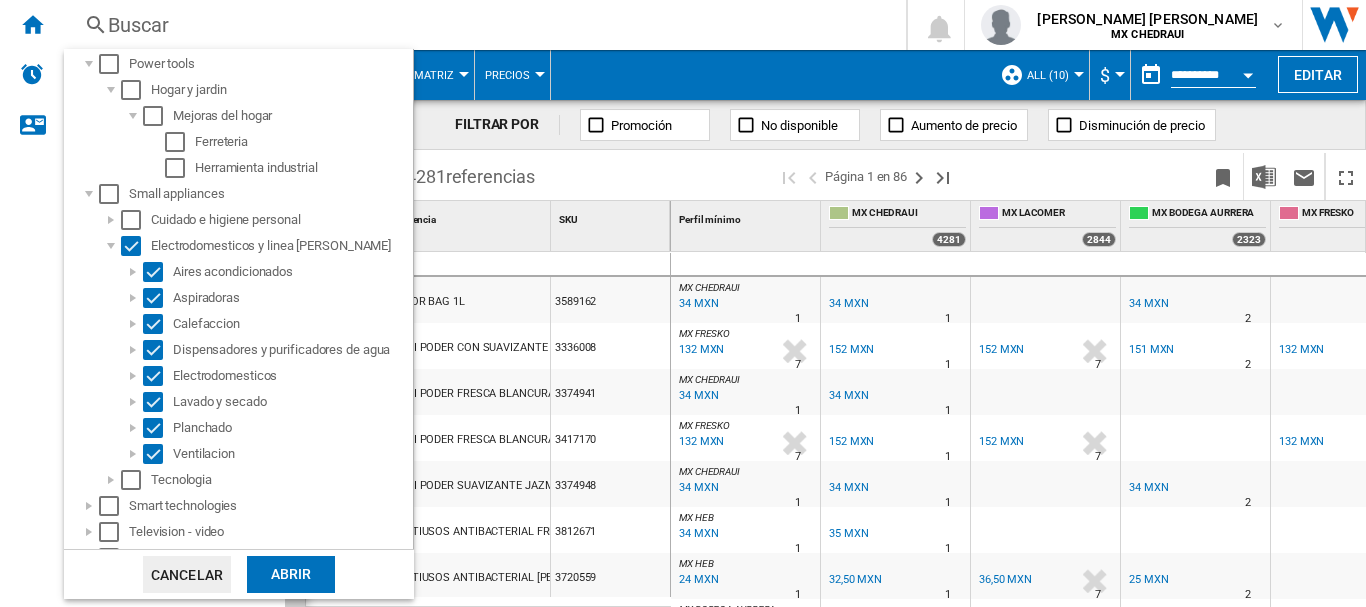 scroll, scrollTop: 1840, scrollLeft: 0, axis: vertical 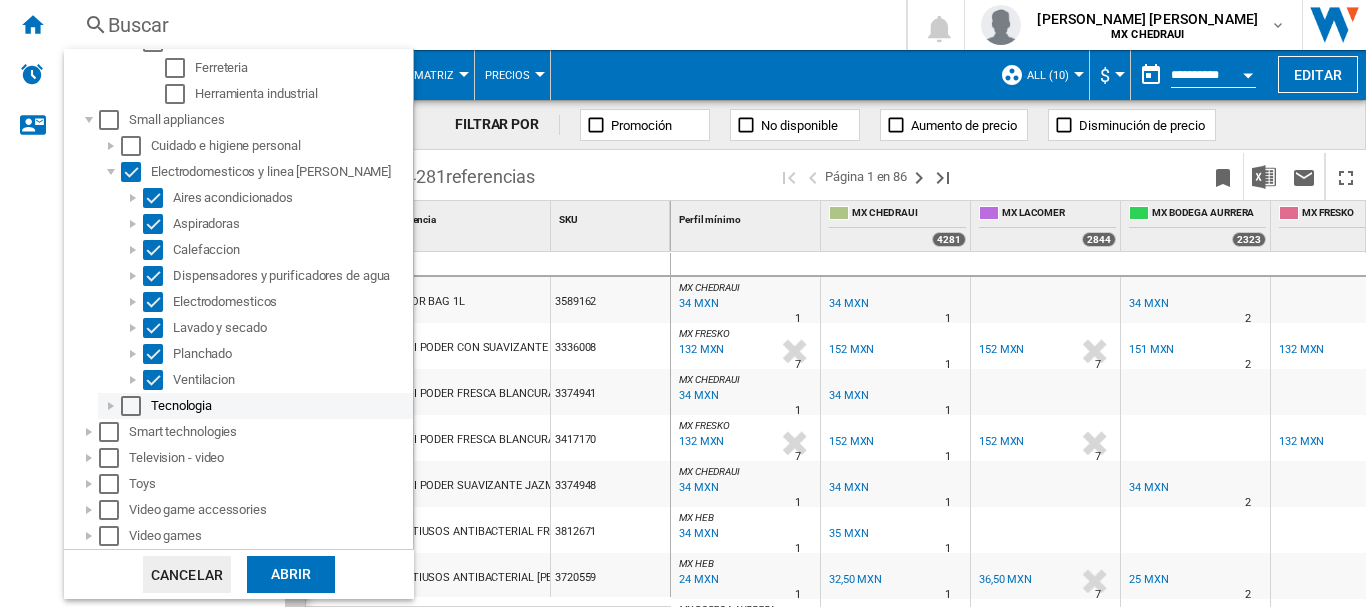 click at bounding box center [111, 406] 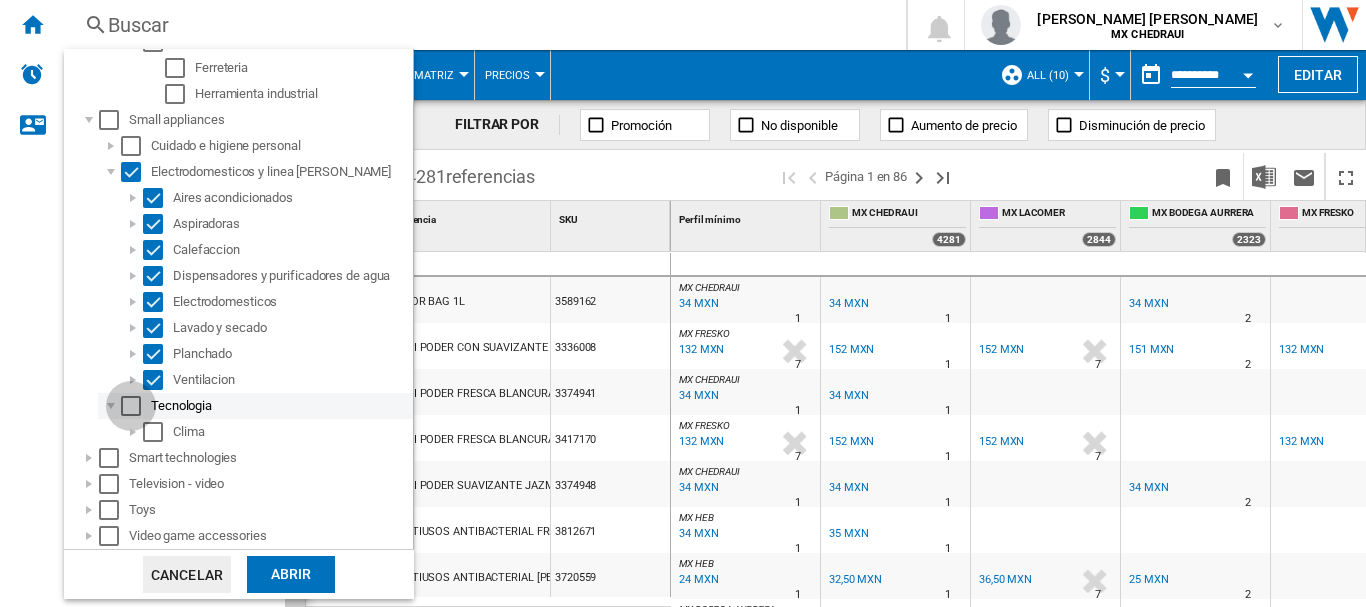 click at bounding box center (131, 406) 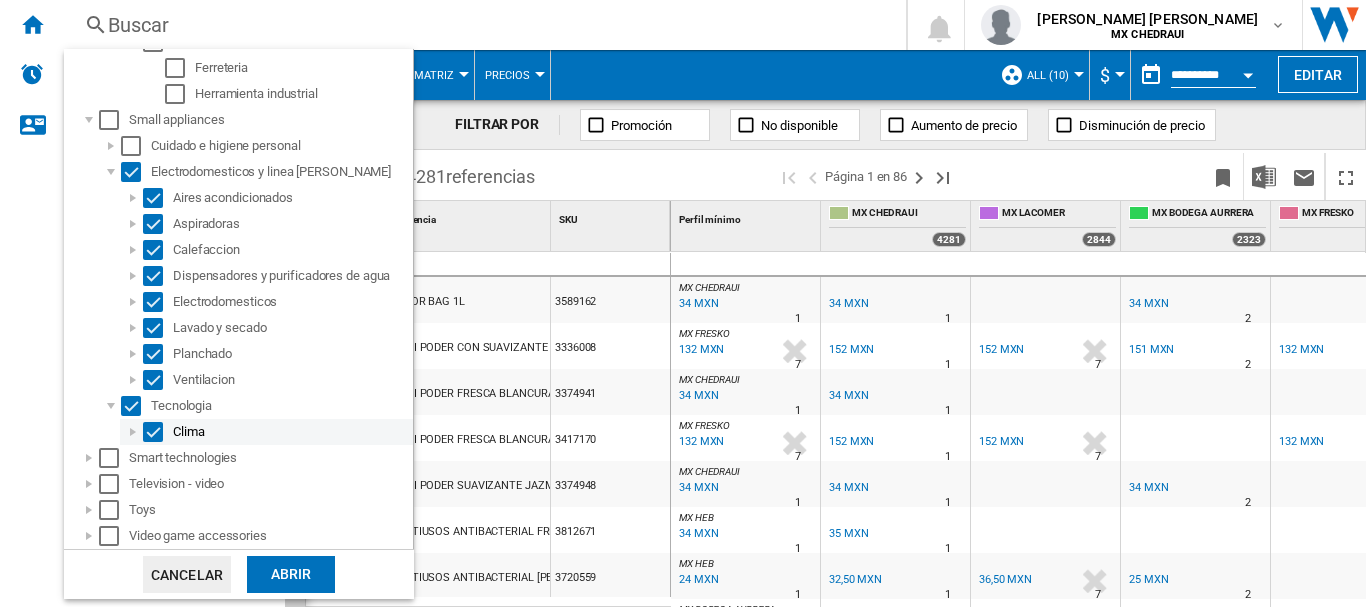 click at bounding box center [133, 432] 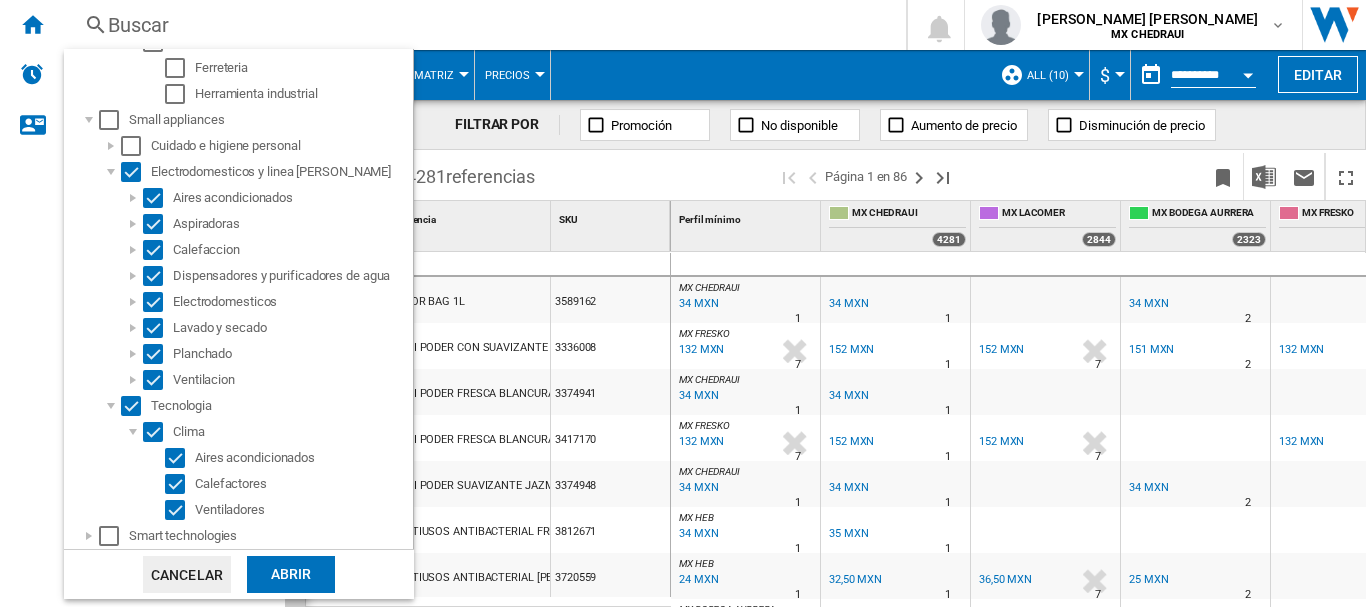 scroll, scrollTop: 1944, scrollLeft: 0, axis: vertical 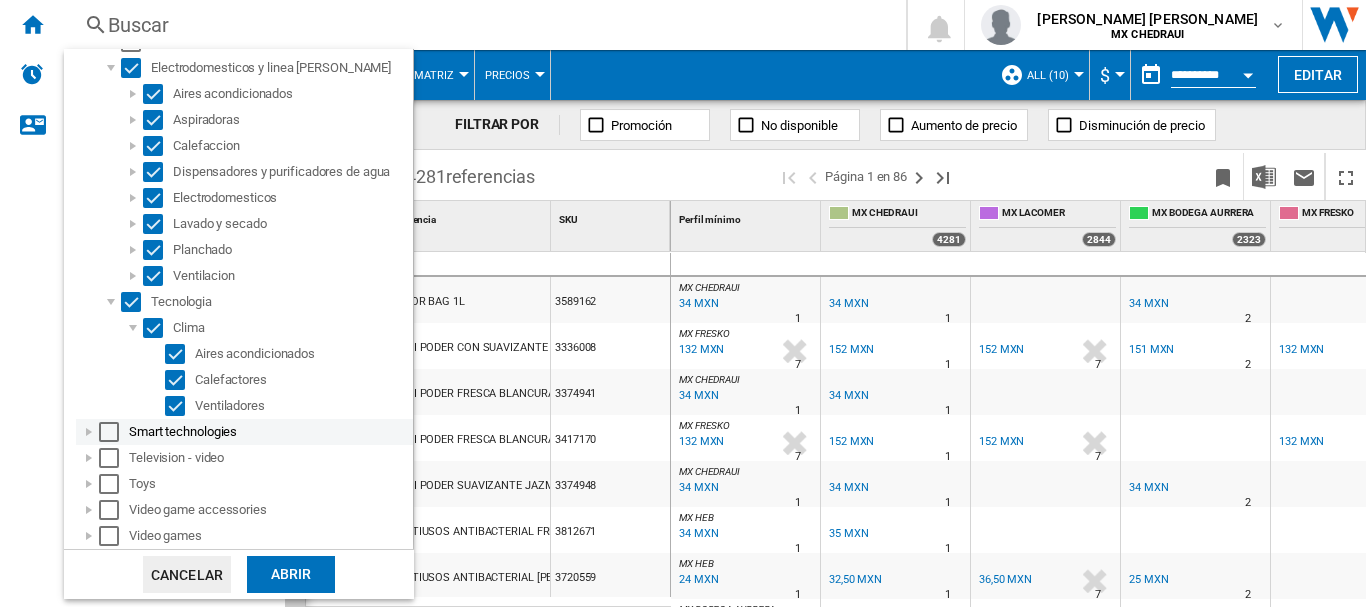 click at bounding box center (89, 432) 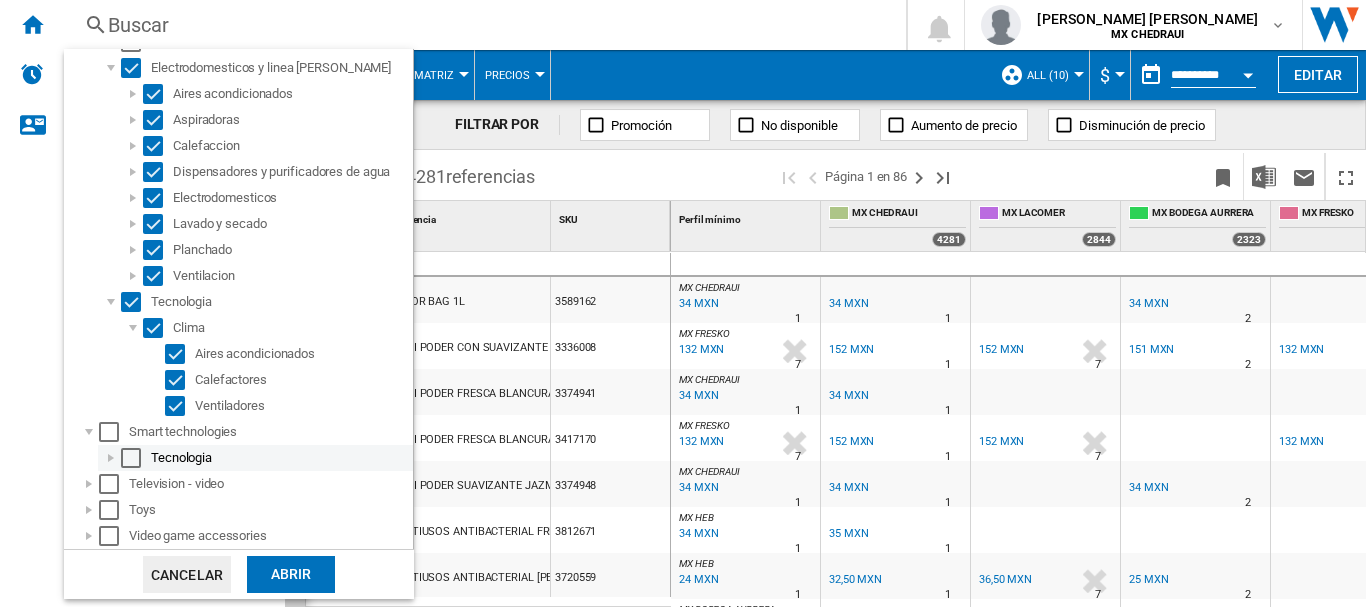 click at bounding box center (111, 458) 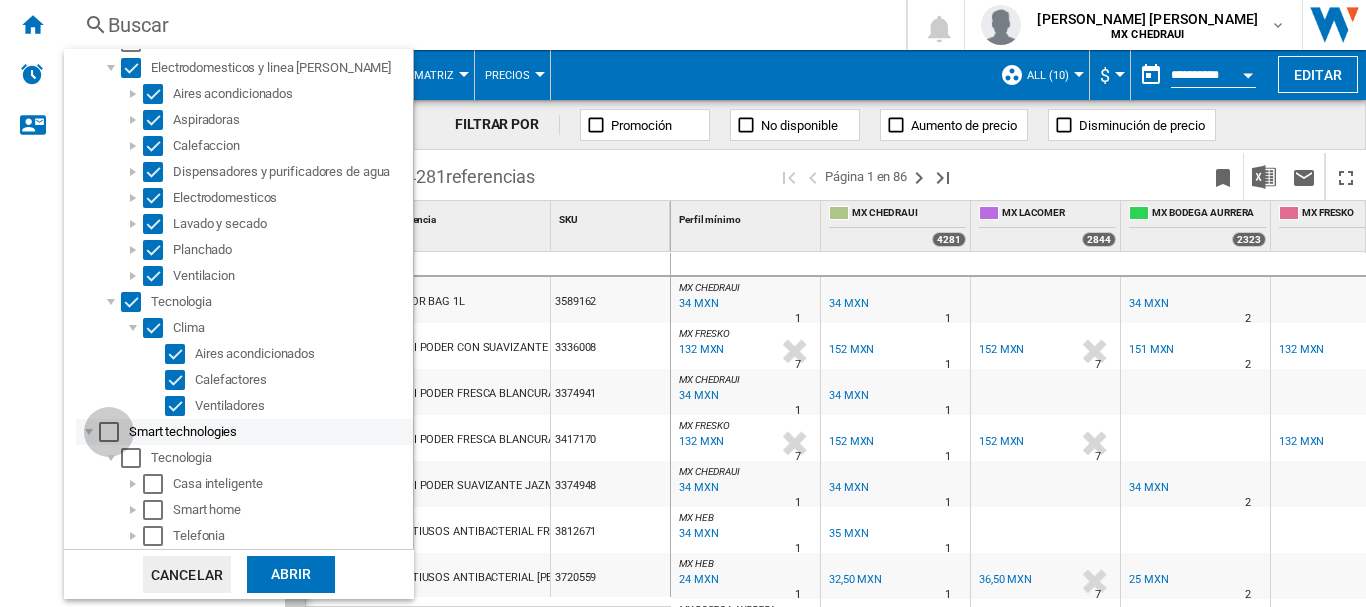 click at bounding box center (109, 432) 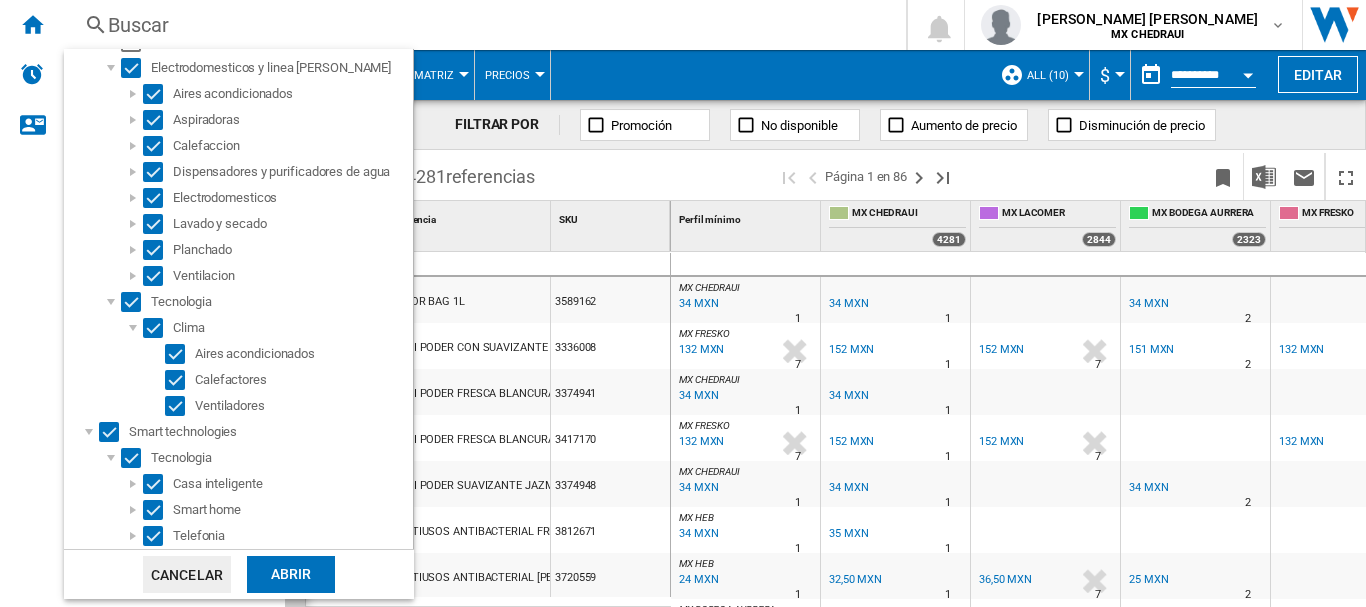 scroll, scrollTop: 2048, scrollLeft: 0, axis: vertical 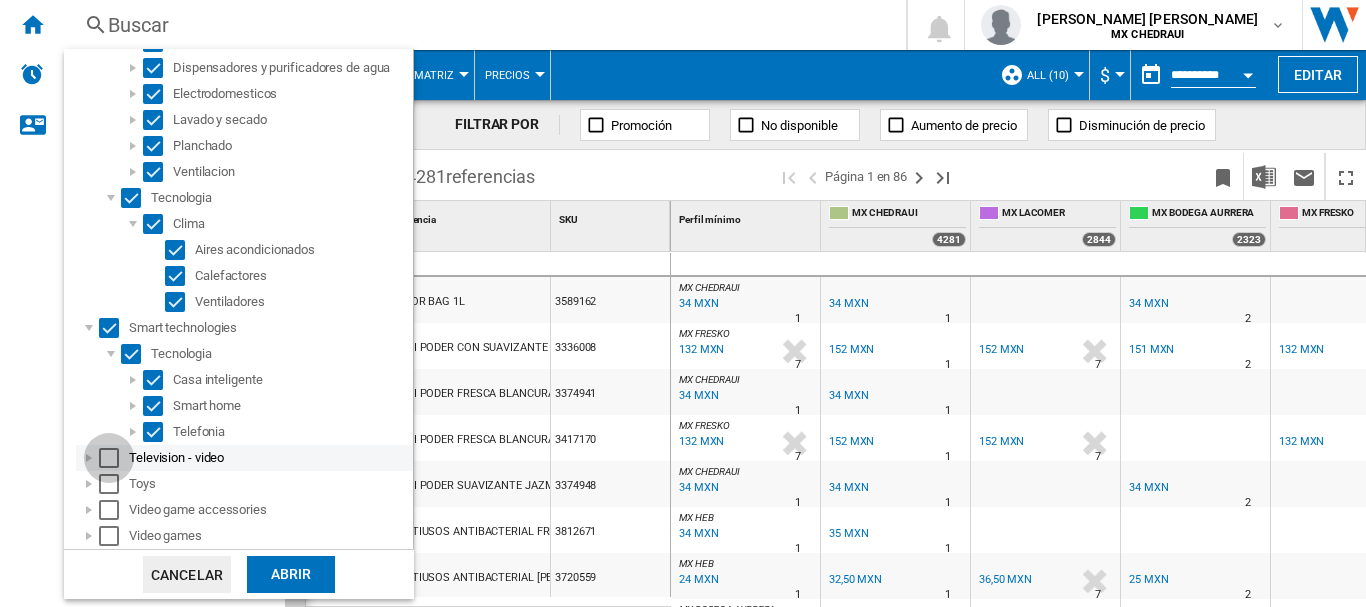 click at bounding box center (109, 458) 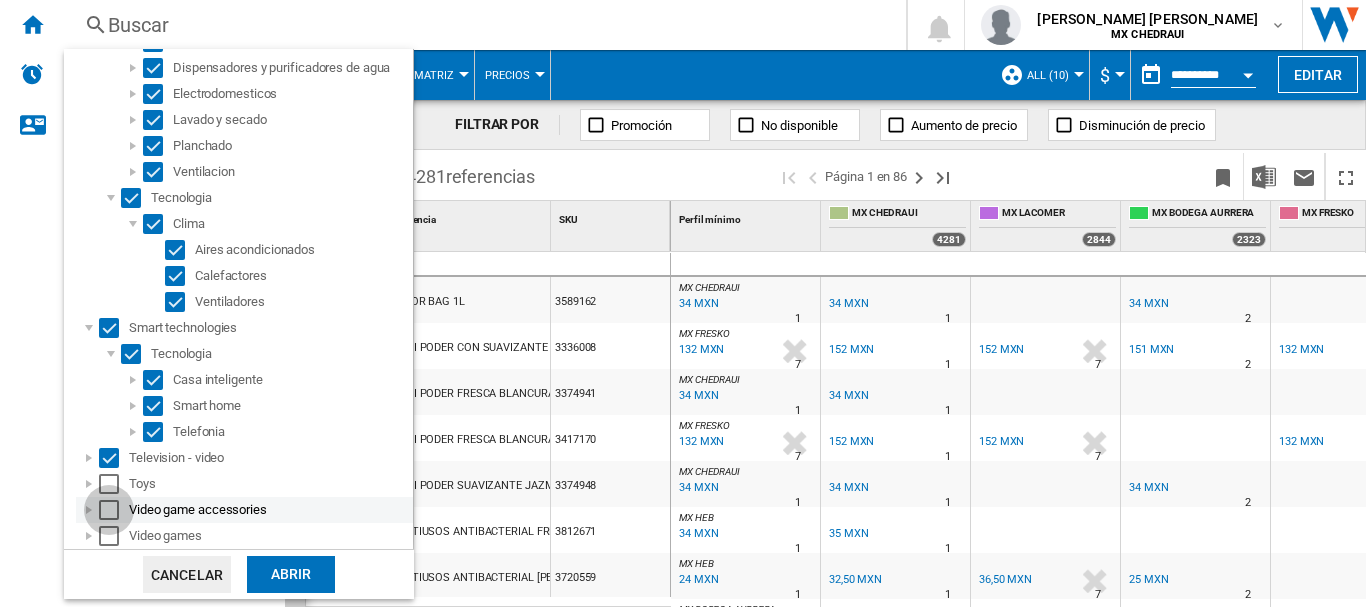 click at bounding box center (109, 510) 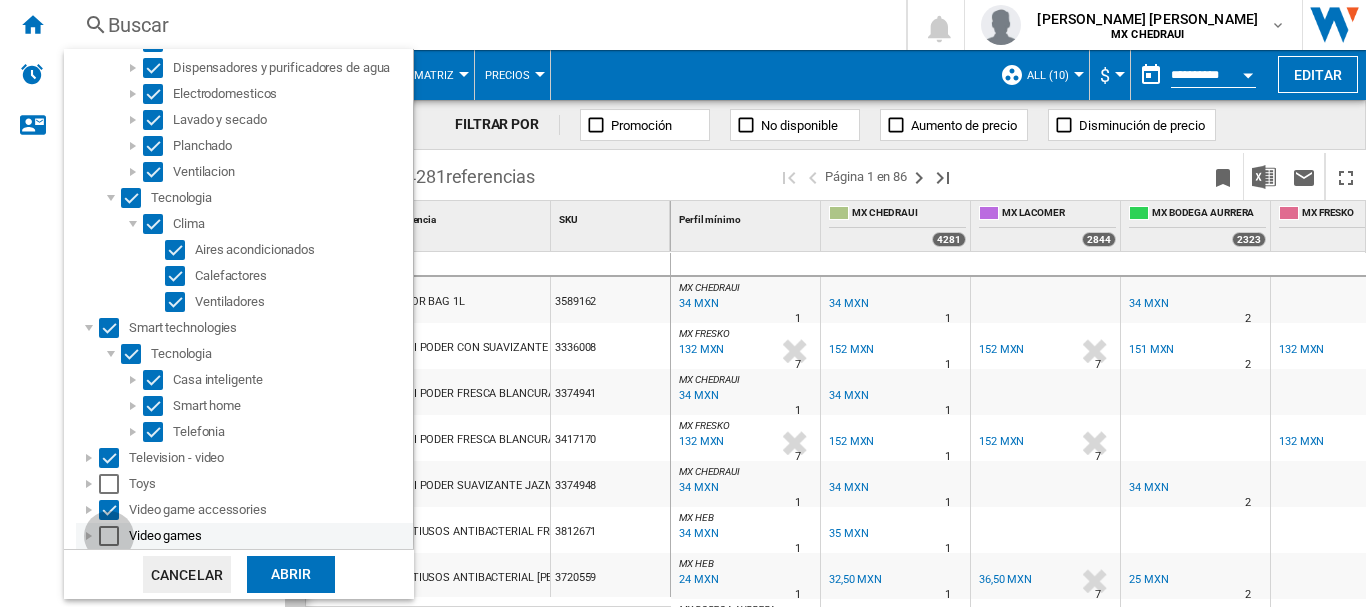 click at bounding box center (109, 536) 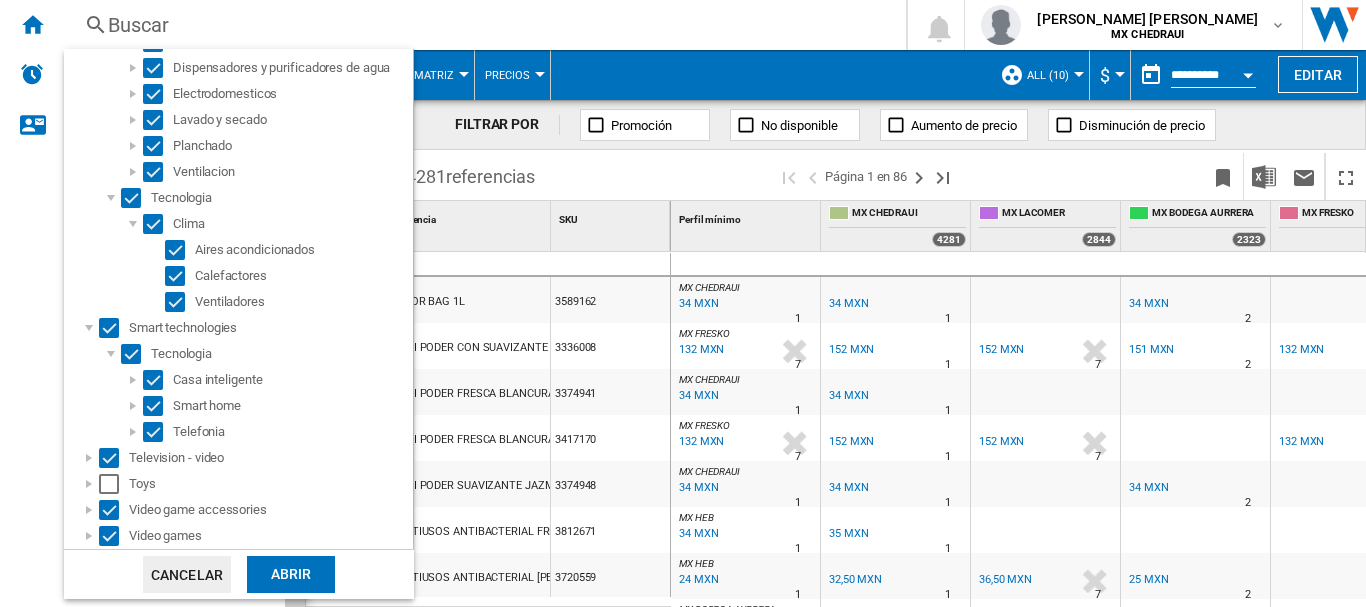 click on "Abrir" at bounding box center [291, 574] 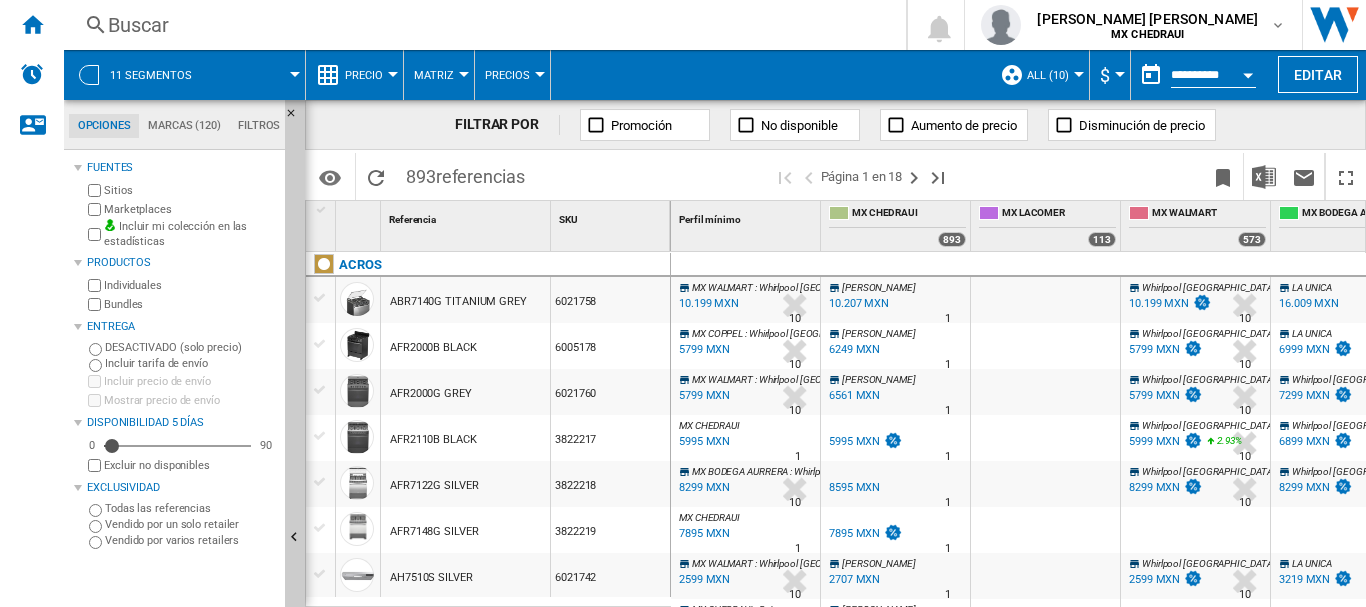 click on "ALL (10)" at bounding box center [1048, 75] 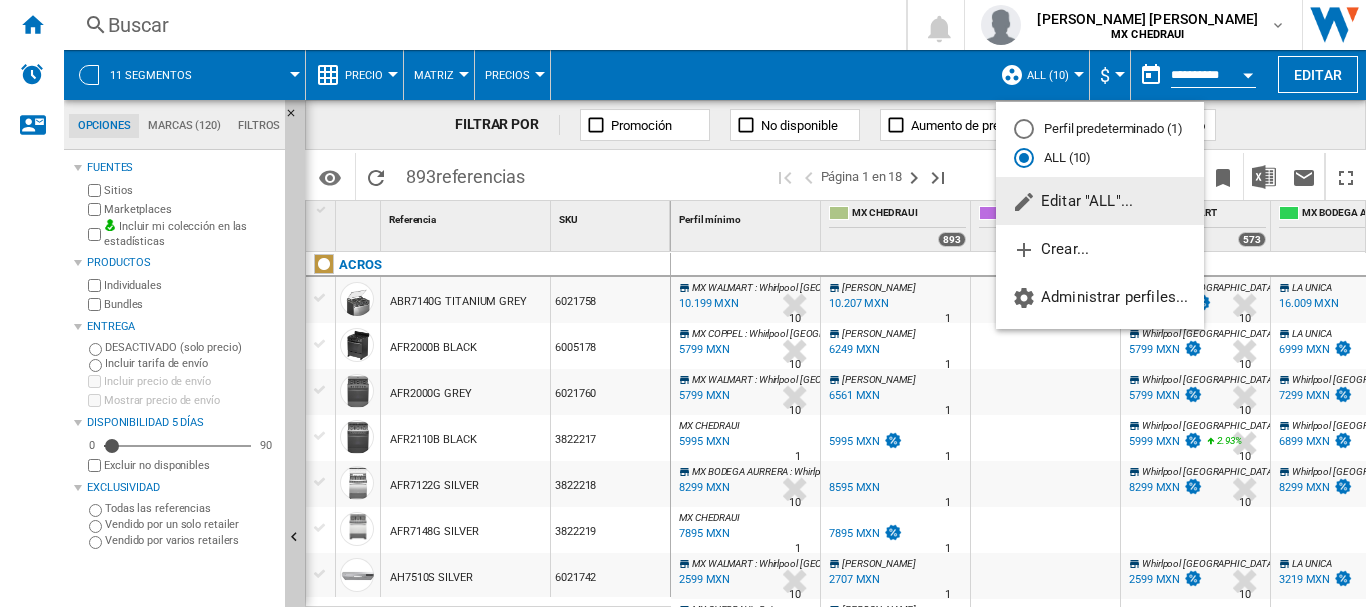 click on "Editar "ALL"..." 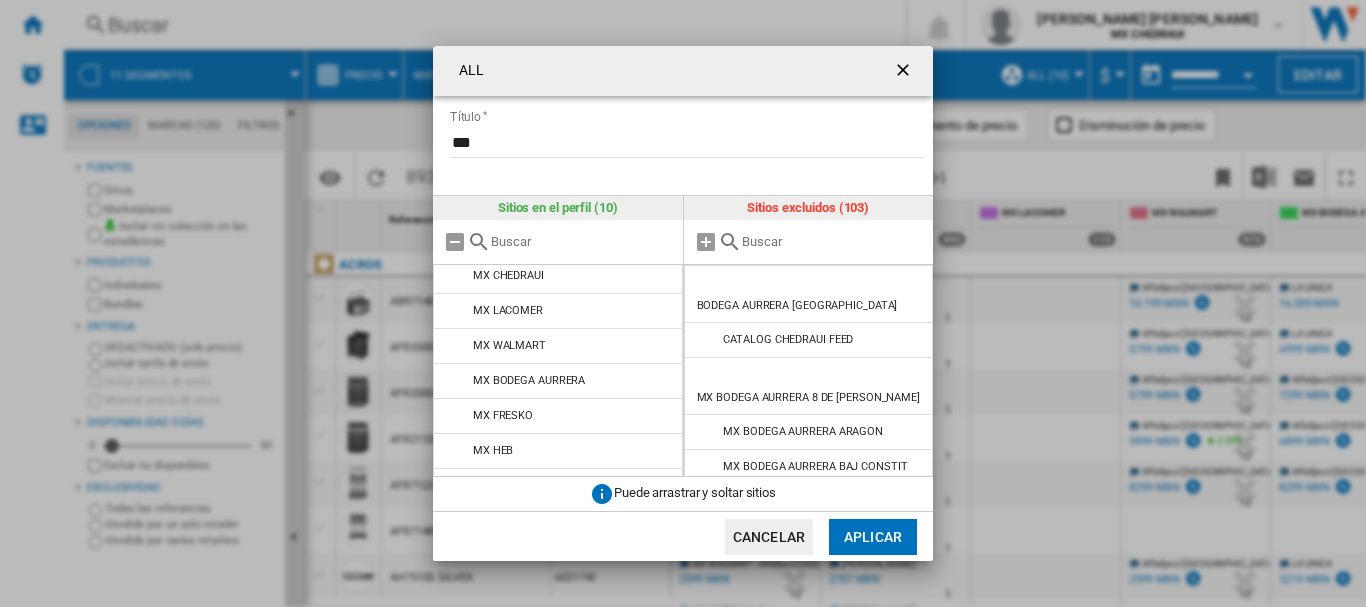 scroll, scrollTop: 0, scrollLeft: 0, axis: both 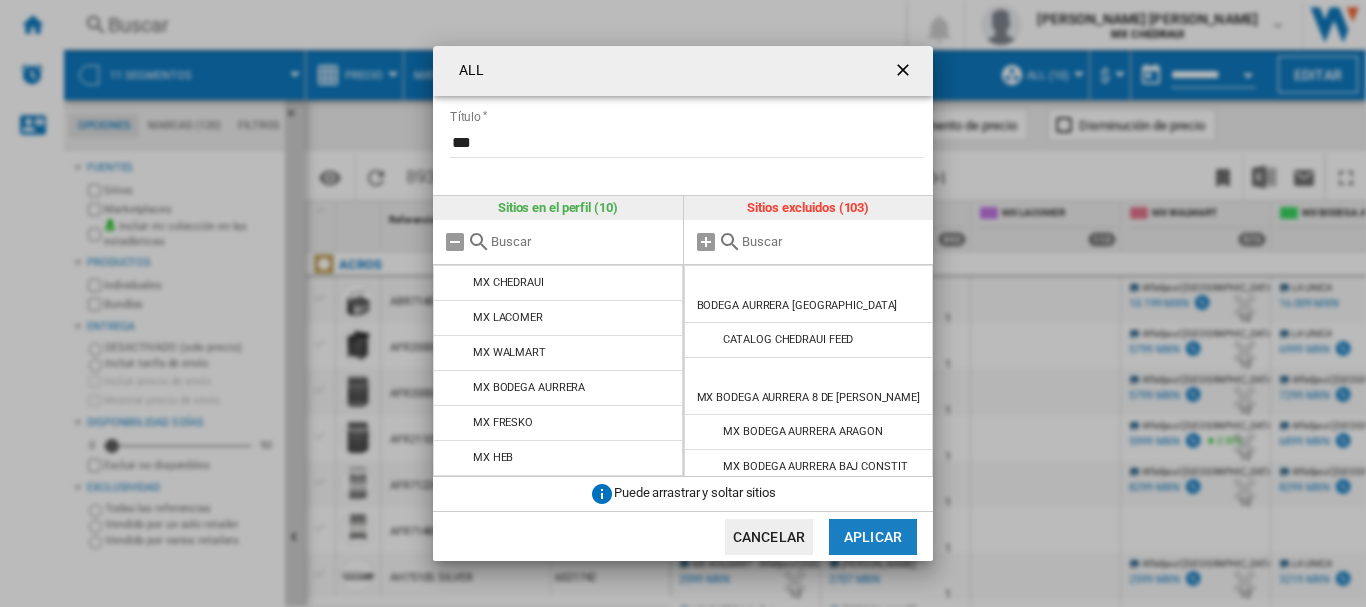 click on "Aplicar" 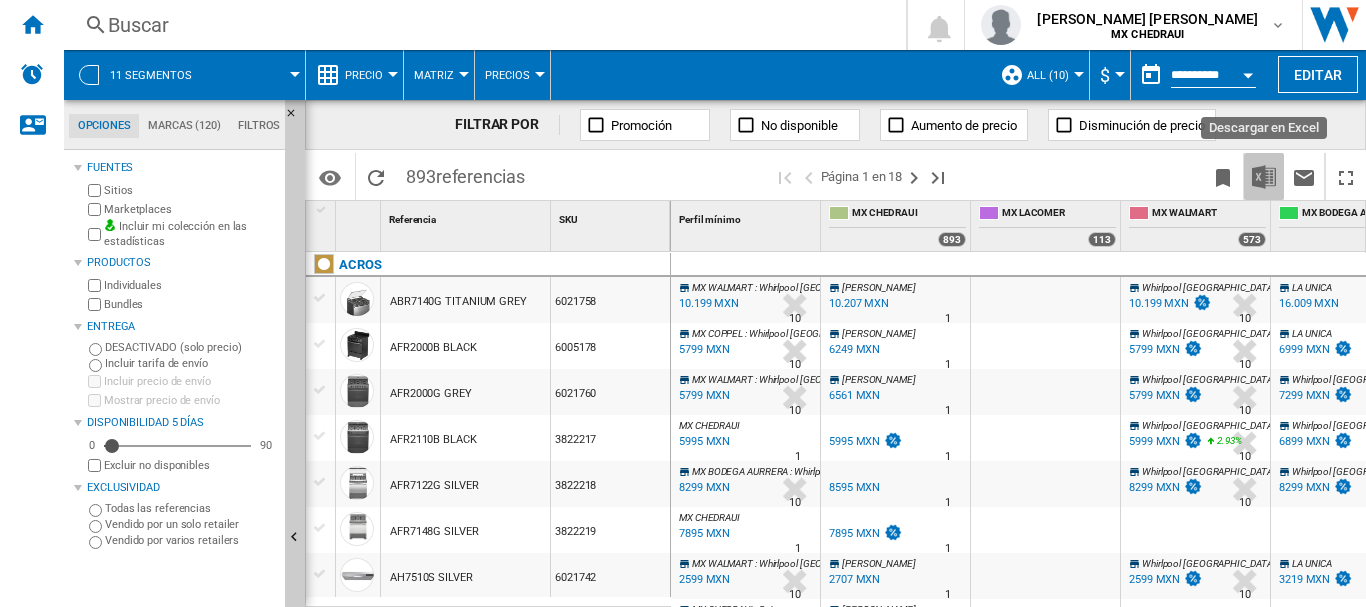 click at bounding box center (1264, 177) 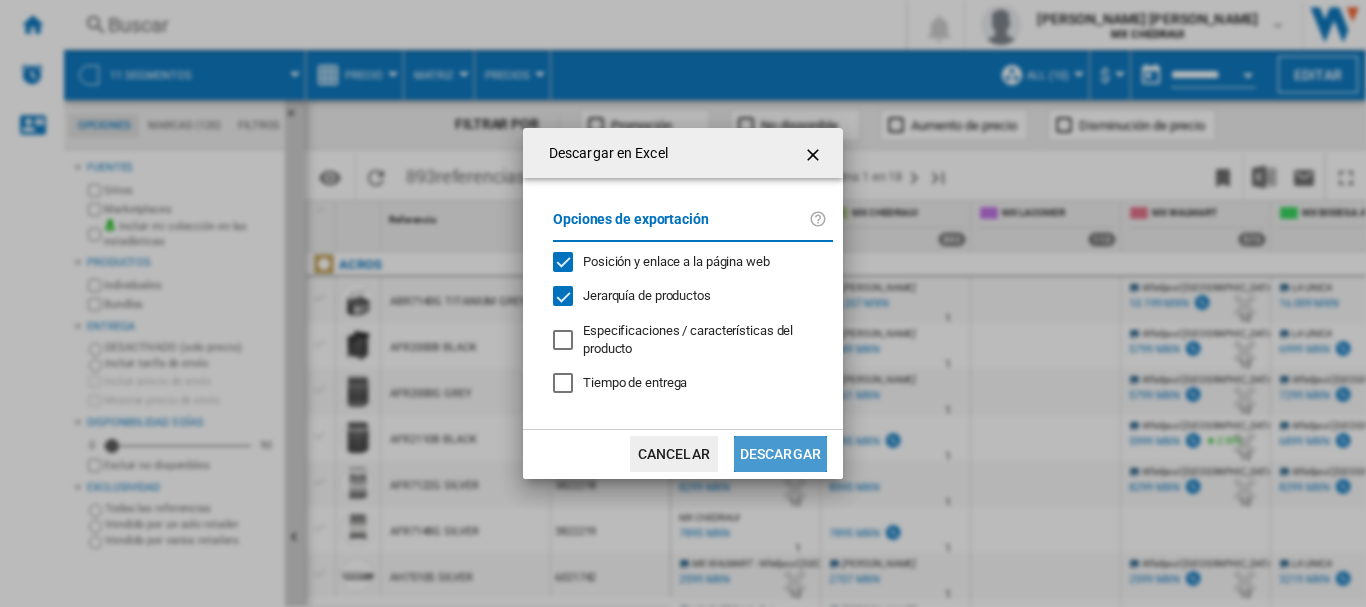 click on "Descargar" 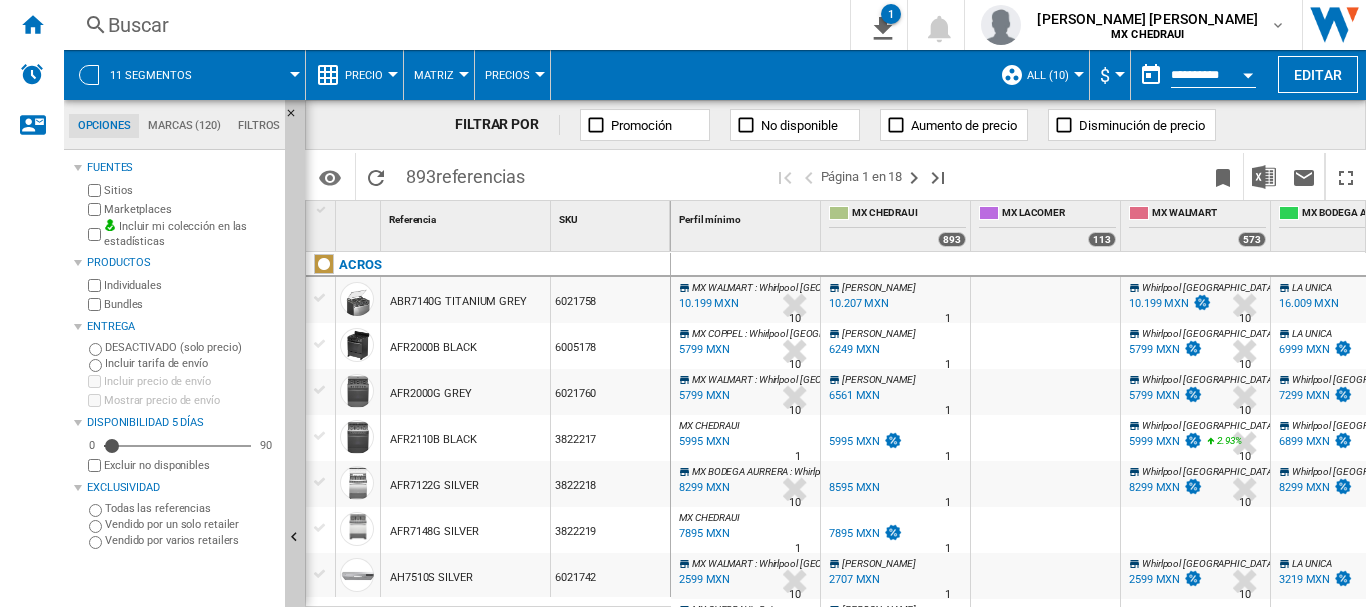 click at bounding box center [295, 74] 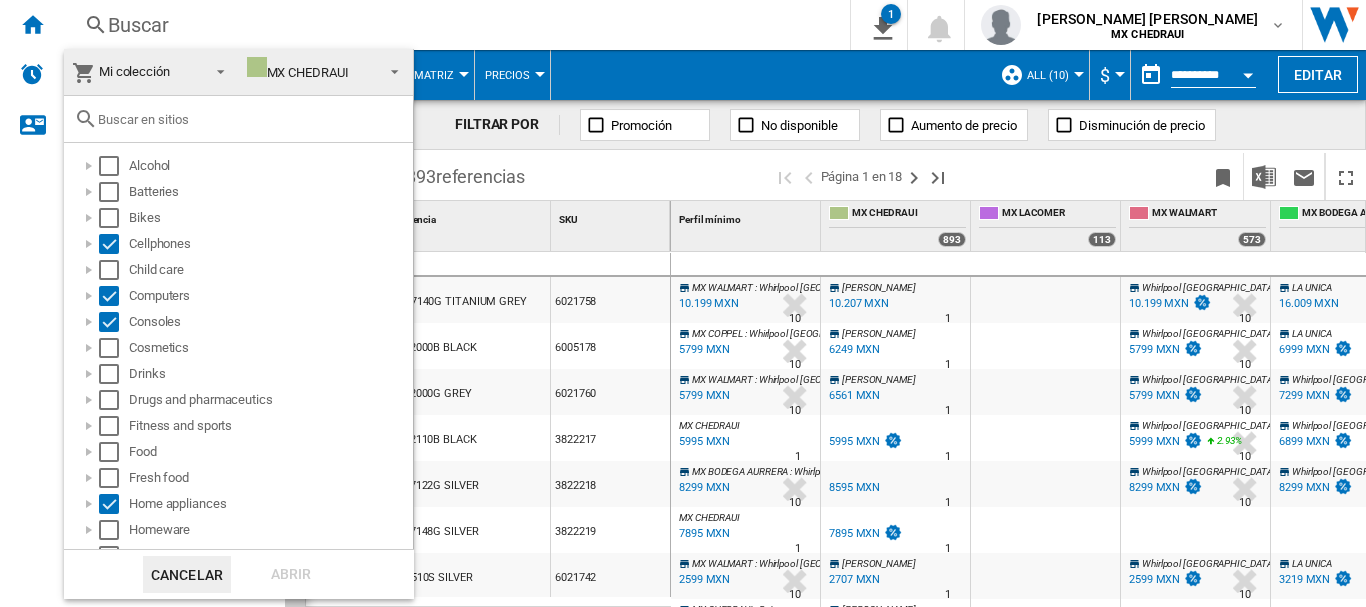 click on "MX CHEDRAUI" at bounding box center (298, 72) 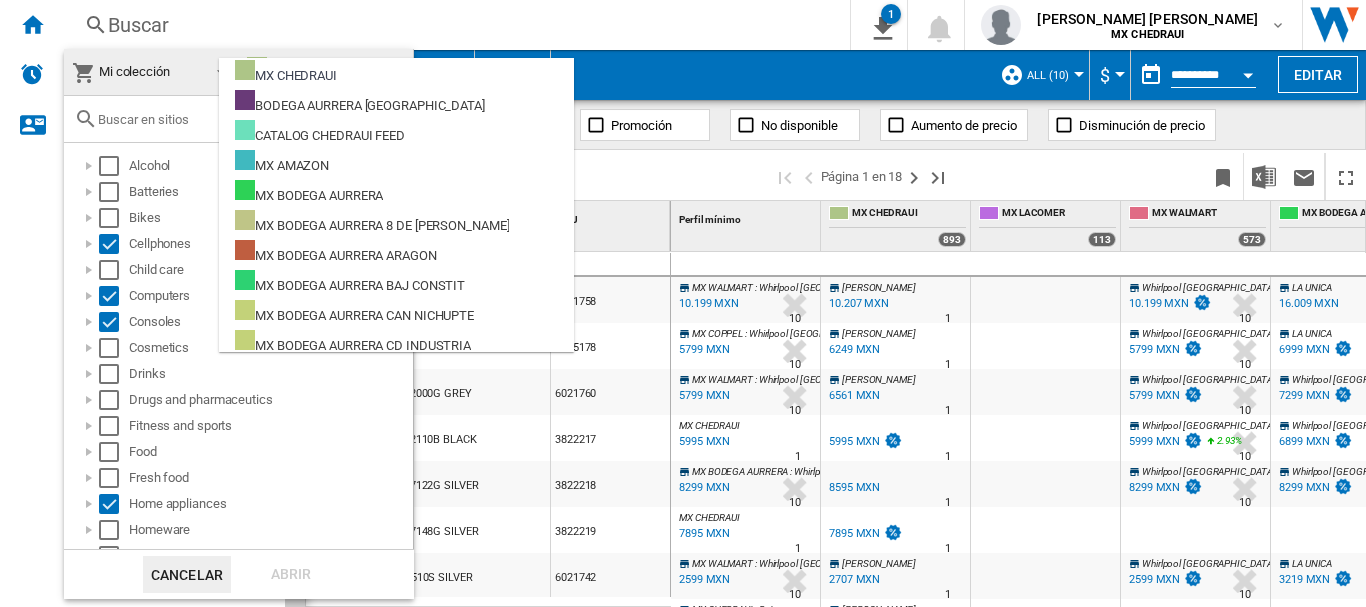 click at bounding box center [683, 303] 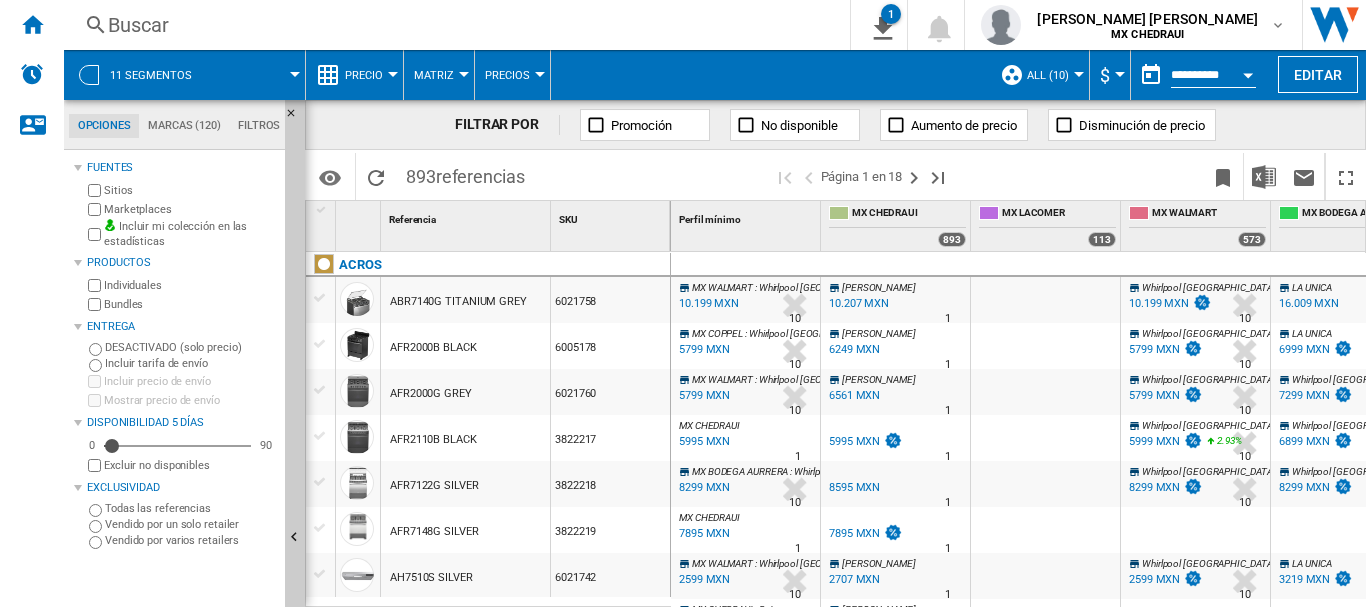 scroll, scrollTop: 70, scrollLeft: 0, axis: vertical 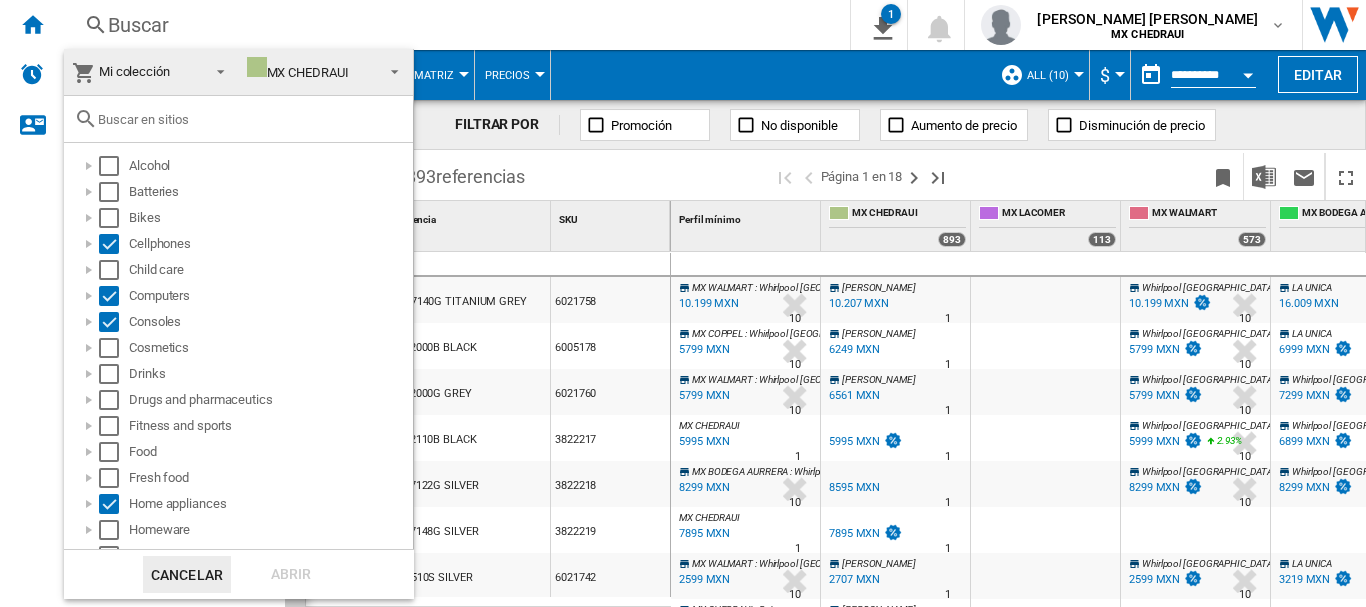 click at bounding box center [683, 303] 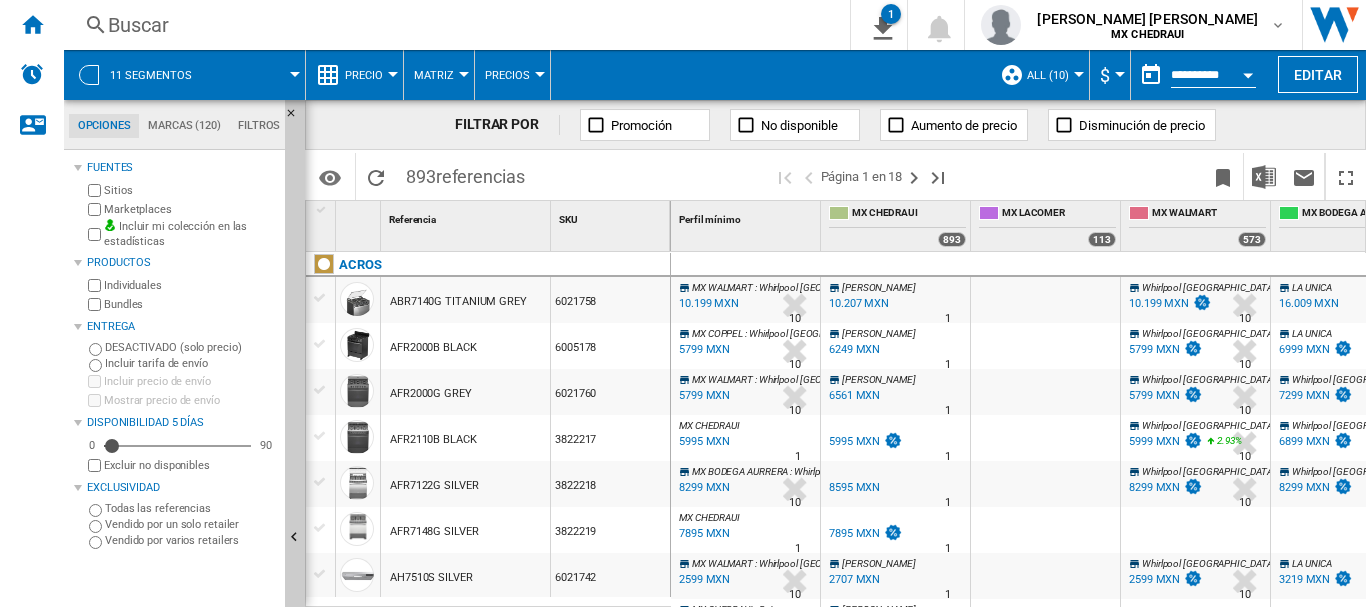 scroll, scrollTop: 0, scrollLeft: 241, axis: horizontal 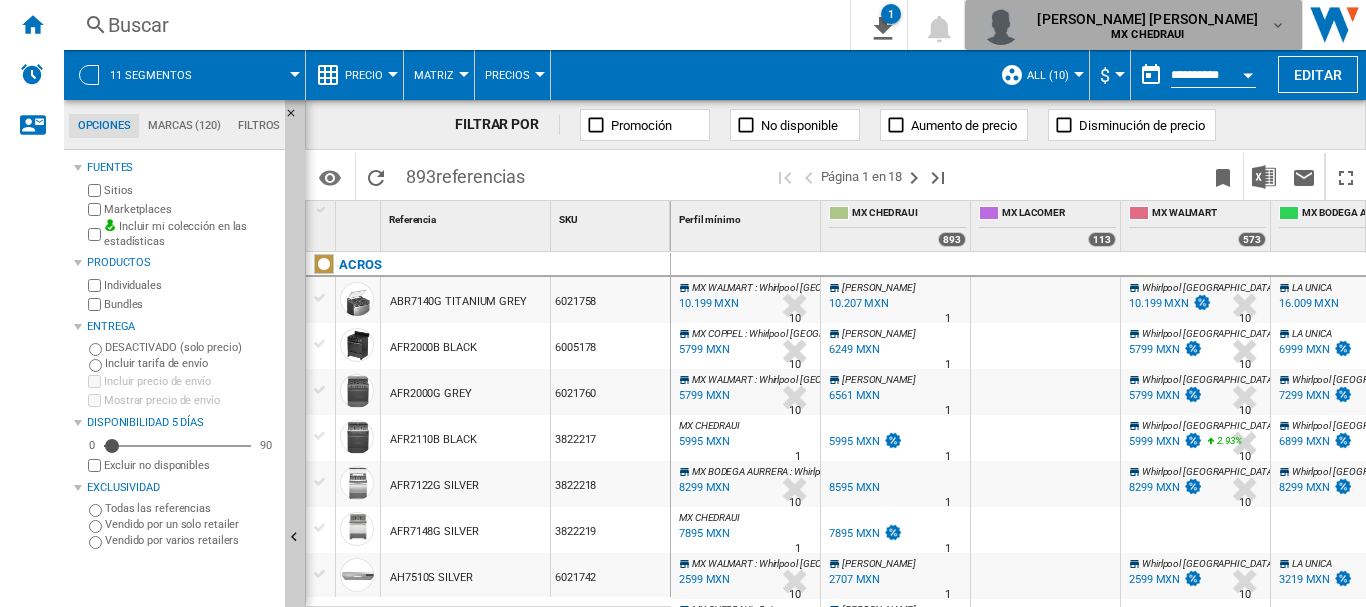 click at bounding box center (1278, 25) 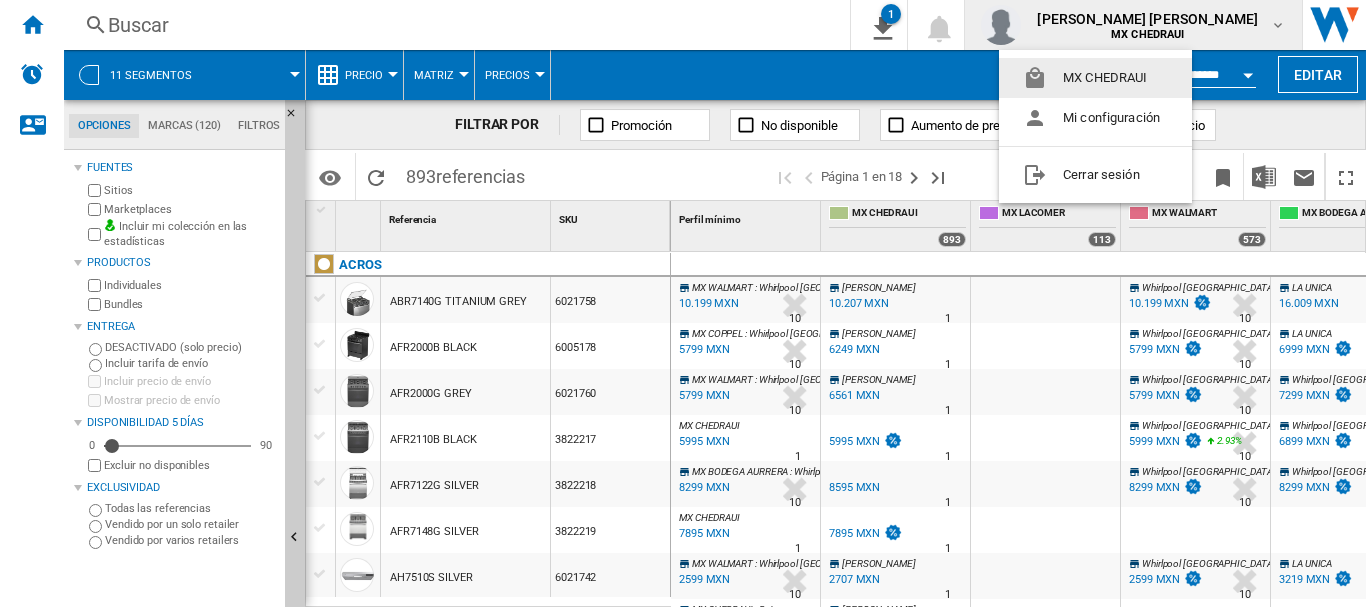 click at bounding box center (683, 303) 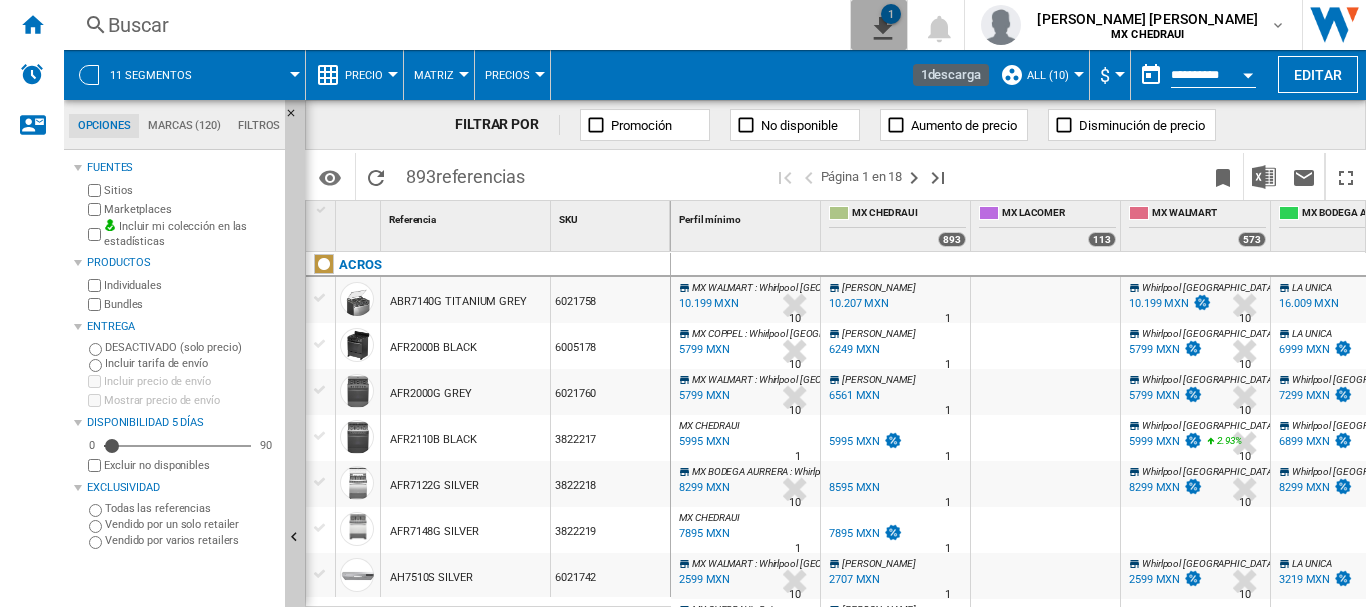 click on "1" at bounding box center (879, 25) 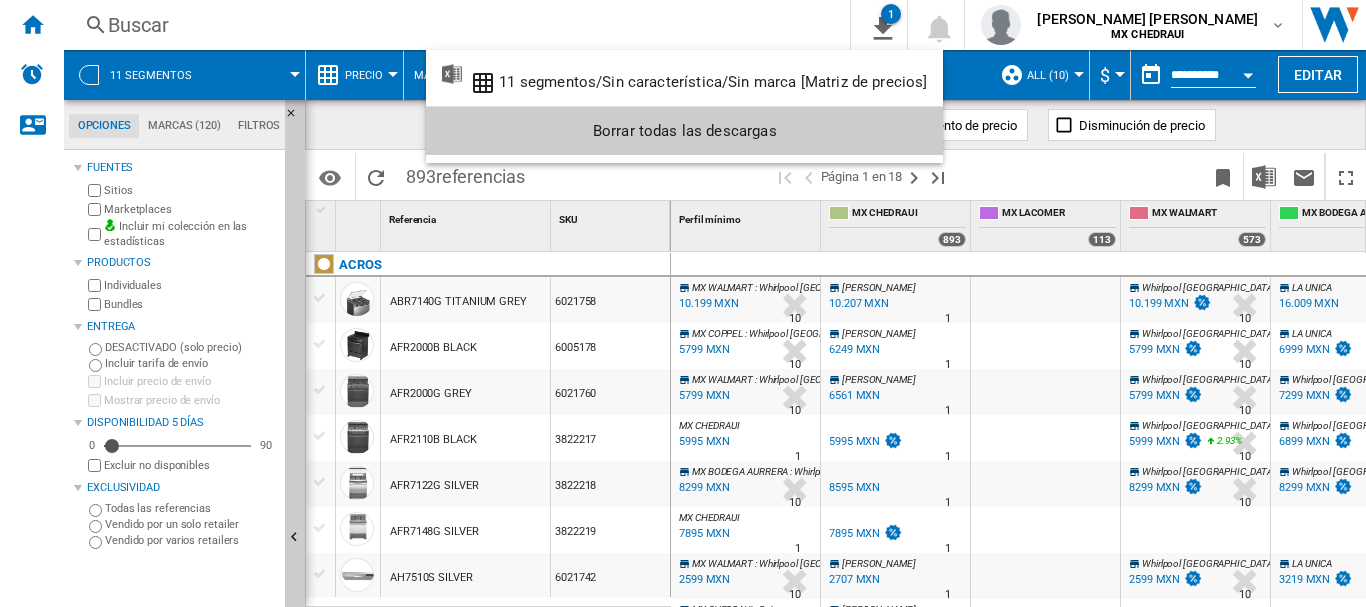click at bounding box center (683, 303) 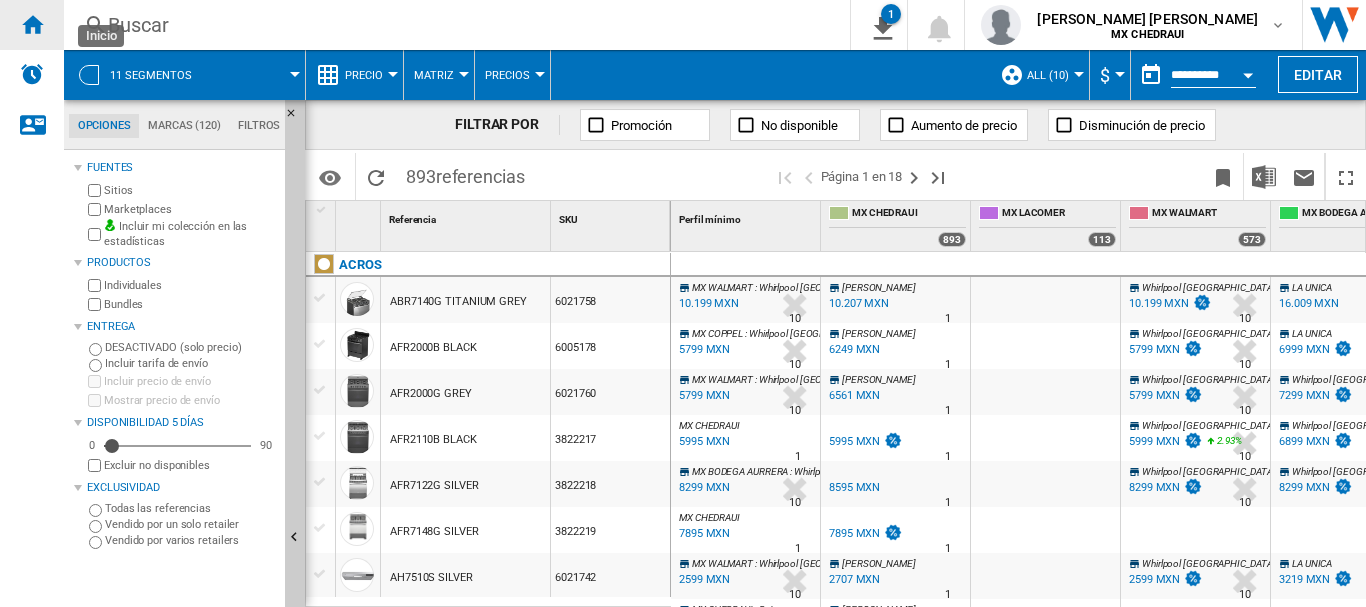 click at bounding box center [32, 24] 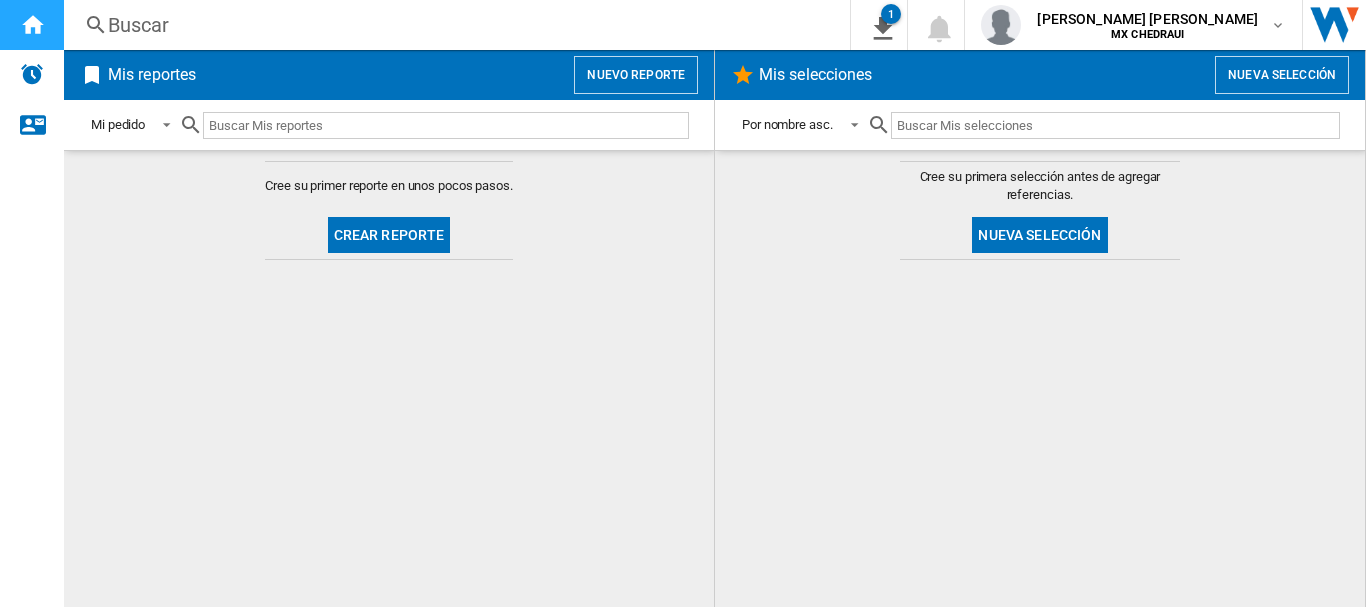 click at bounding box center (32, 24) 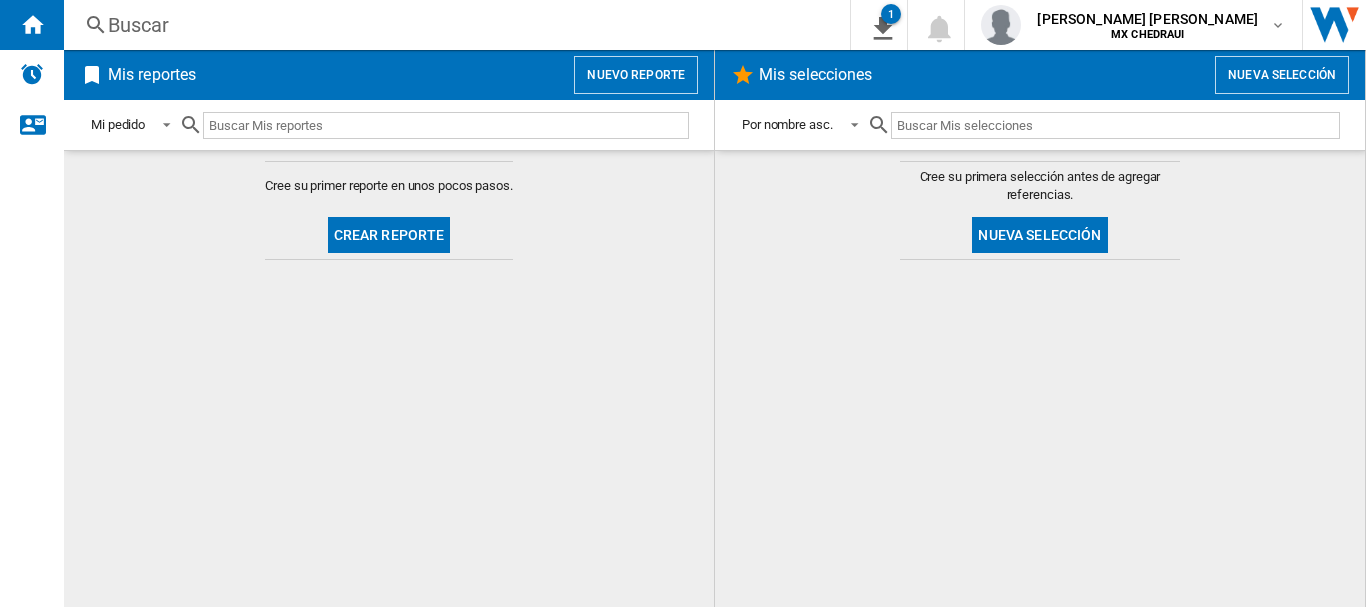 click on "Mis reportes" at bounding box center (152, 75) 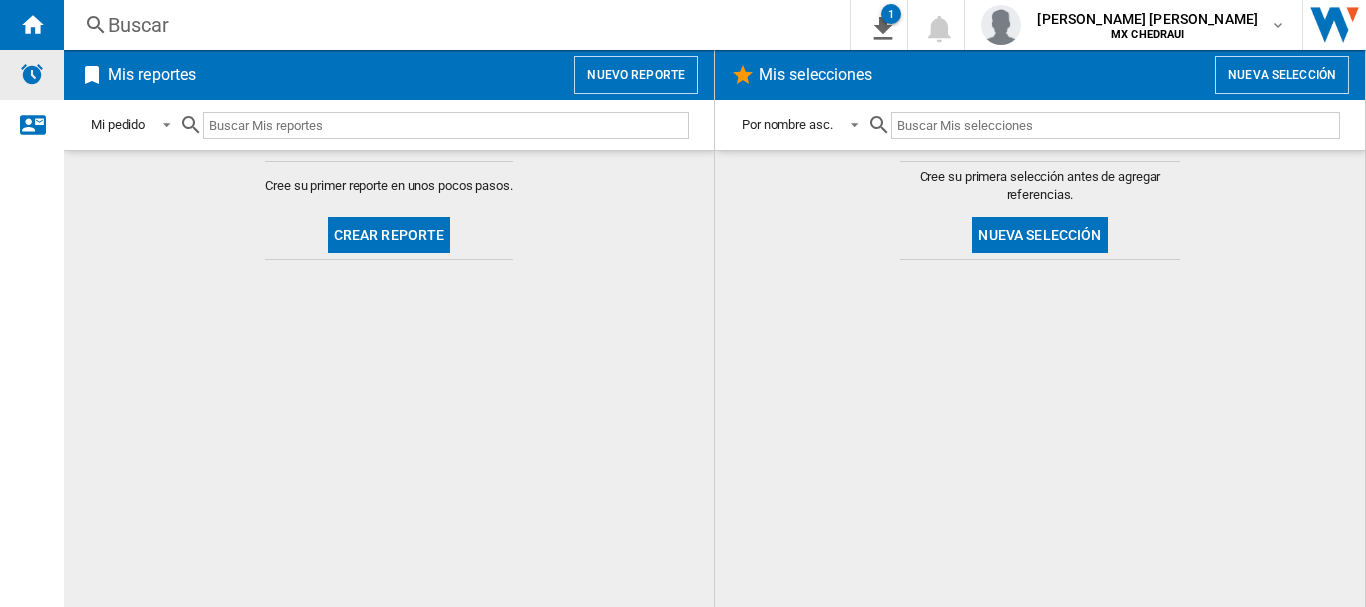 click at bounding box center [32, 74] 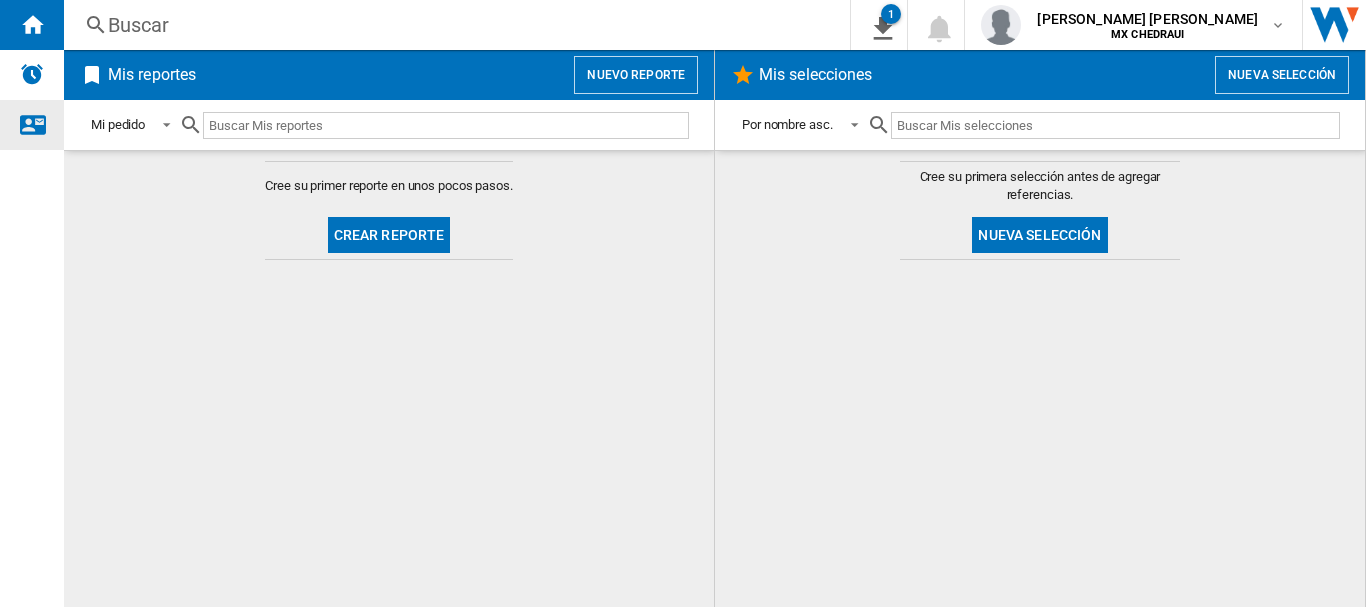 click at bounding box center (32, 125) 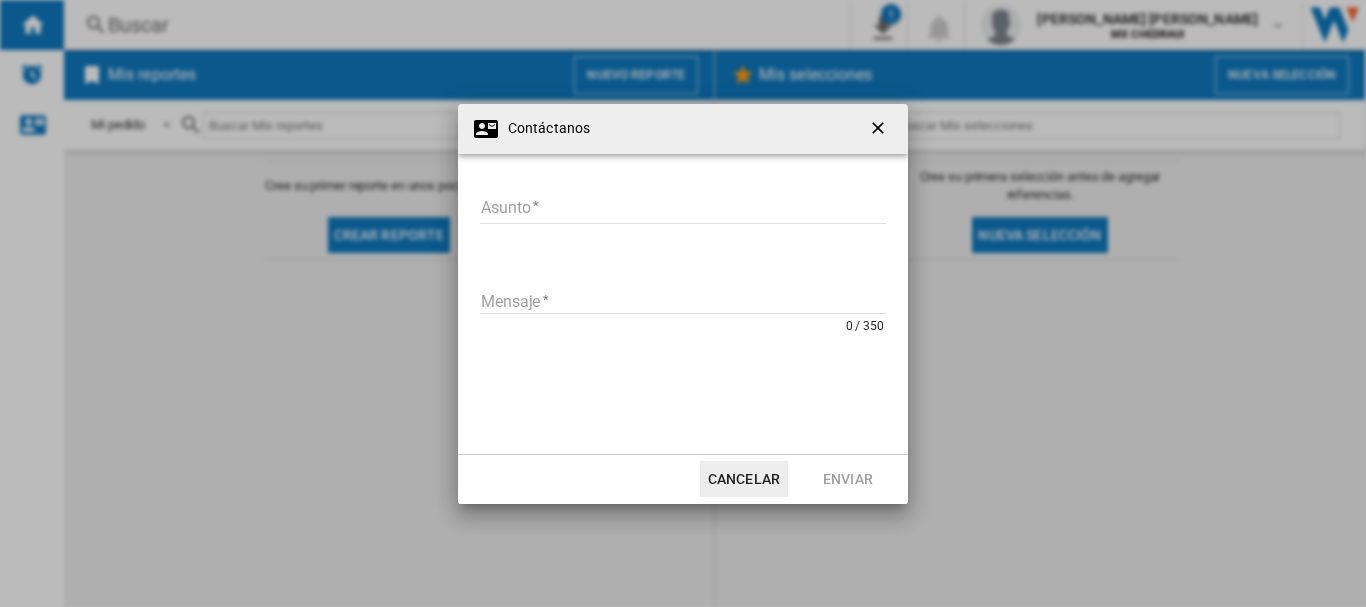 click at bounding box center (880, 130) 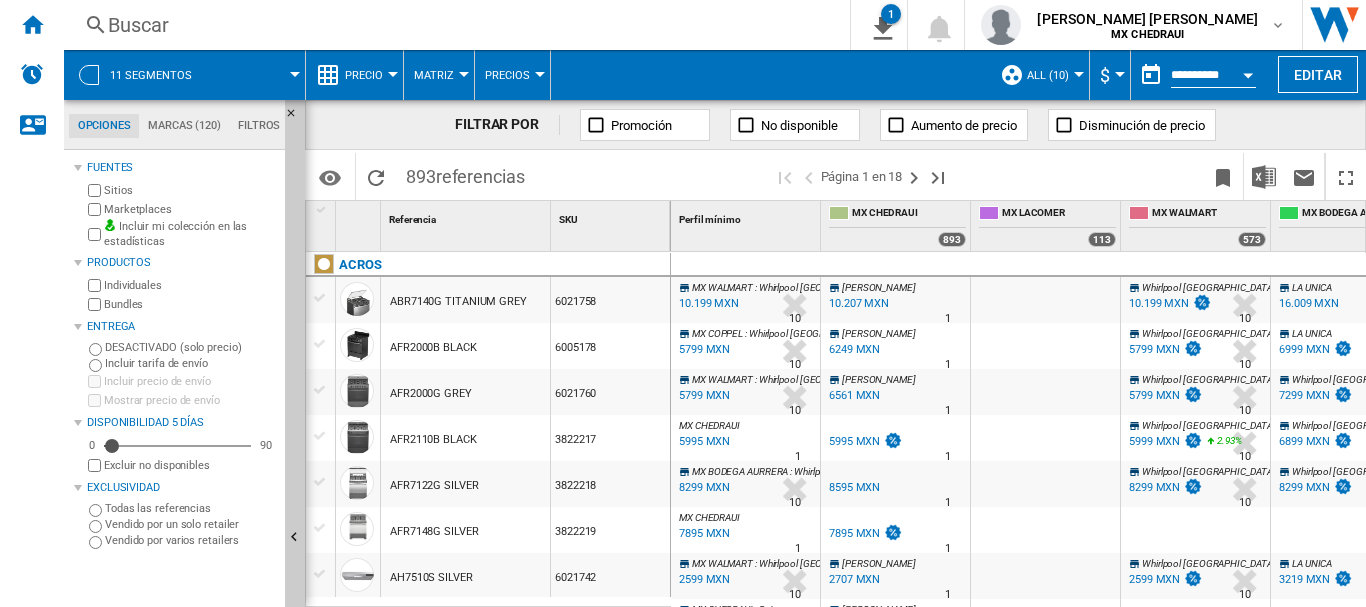 click on "FILTRAR POR
Promoción
No disponible
Aumento de precio
Disminución de precio" at bounding box center (835, 125) 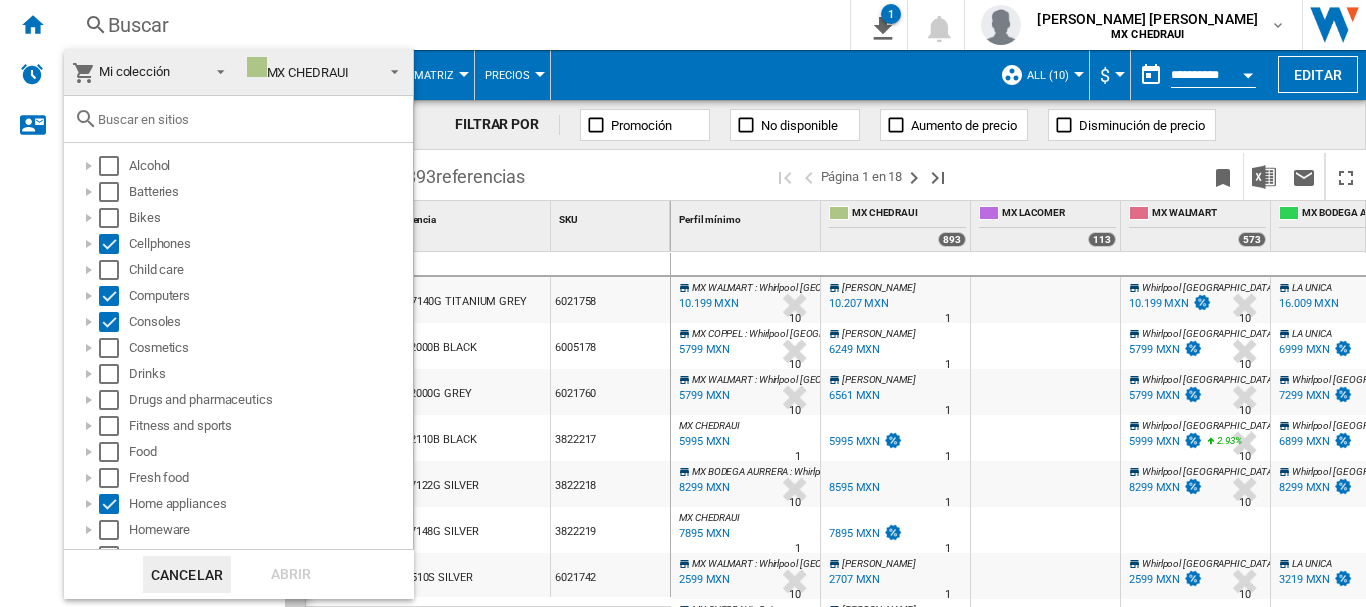 click at bounding box center (683, 303) 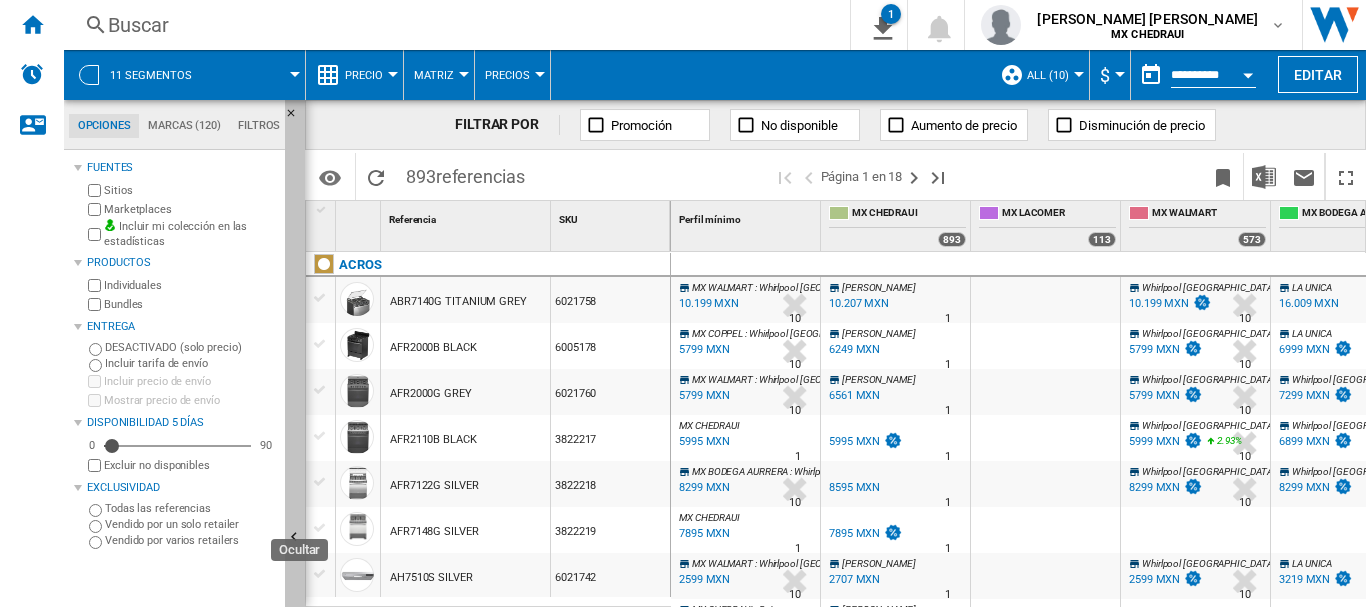 click at bounding box center [297, 540] 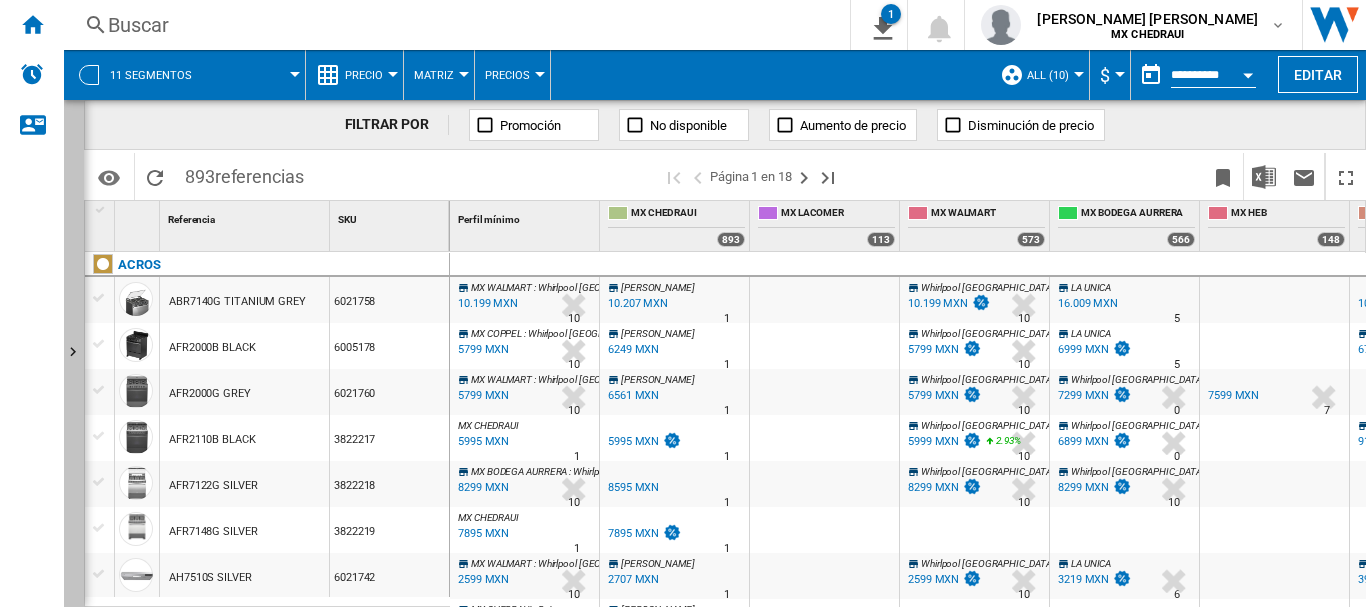 click at bounding box center [76, 355] 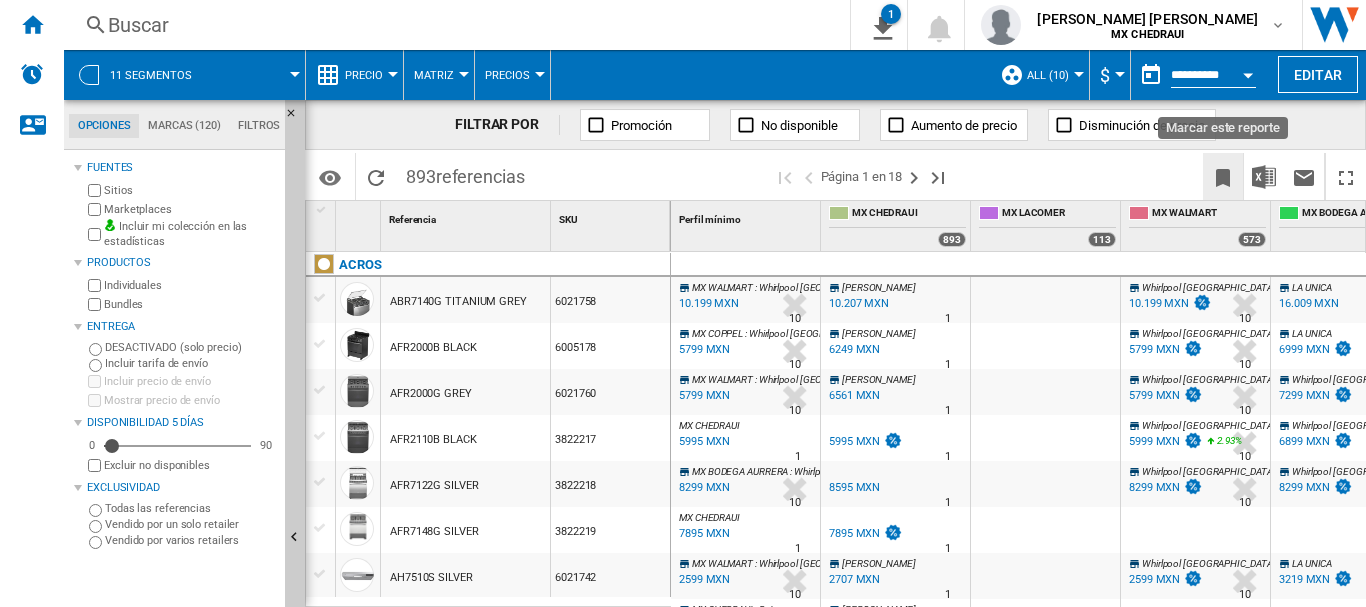 click at bounding box center (1223, 178) 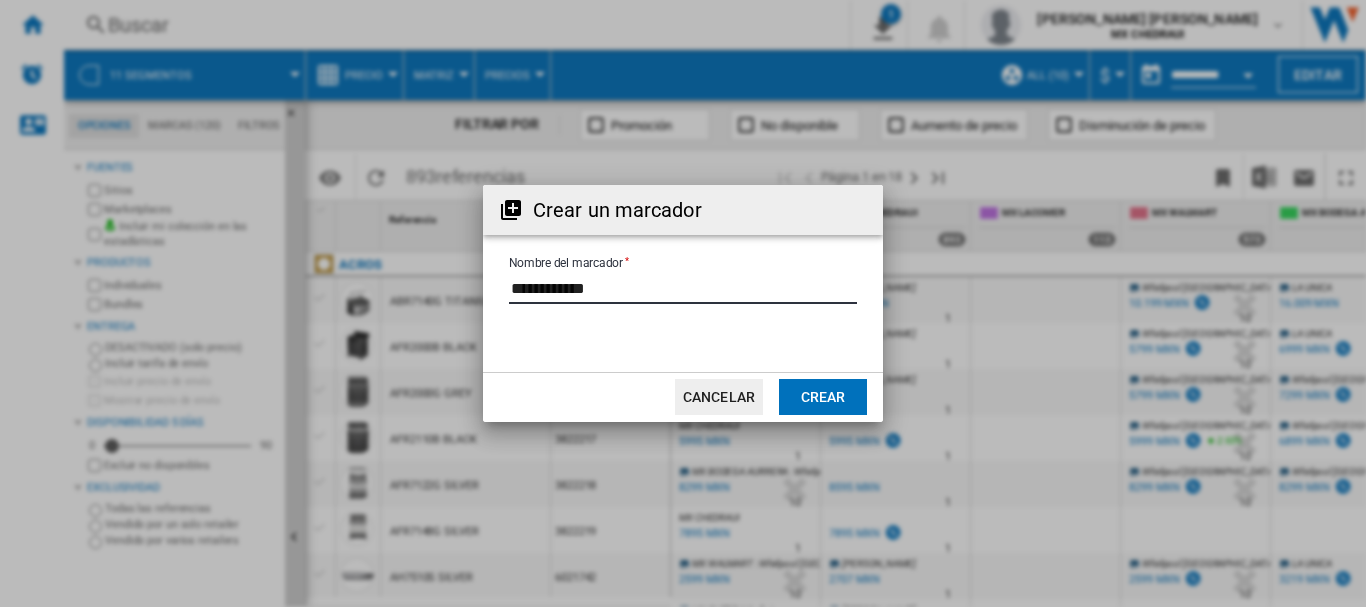 click on "Nombre del marcador" at bounding box center [683, 289] 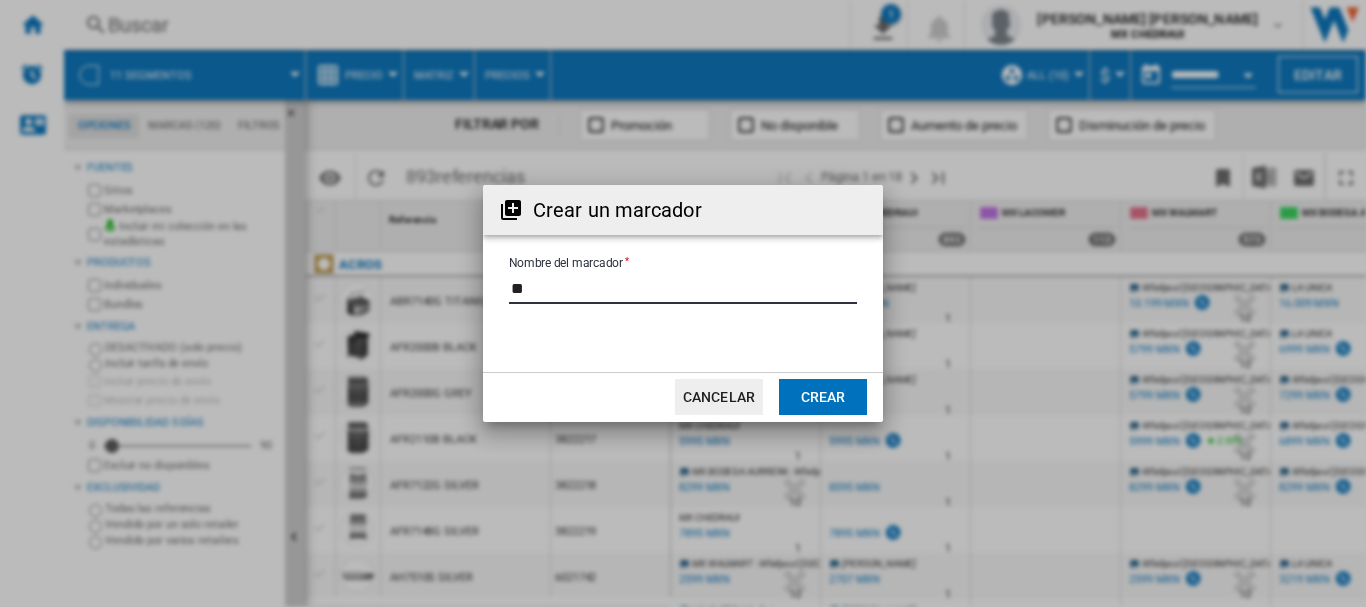 type on "*" 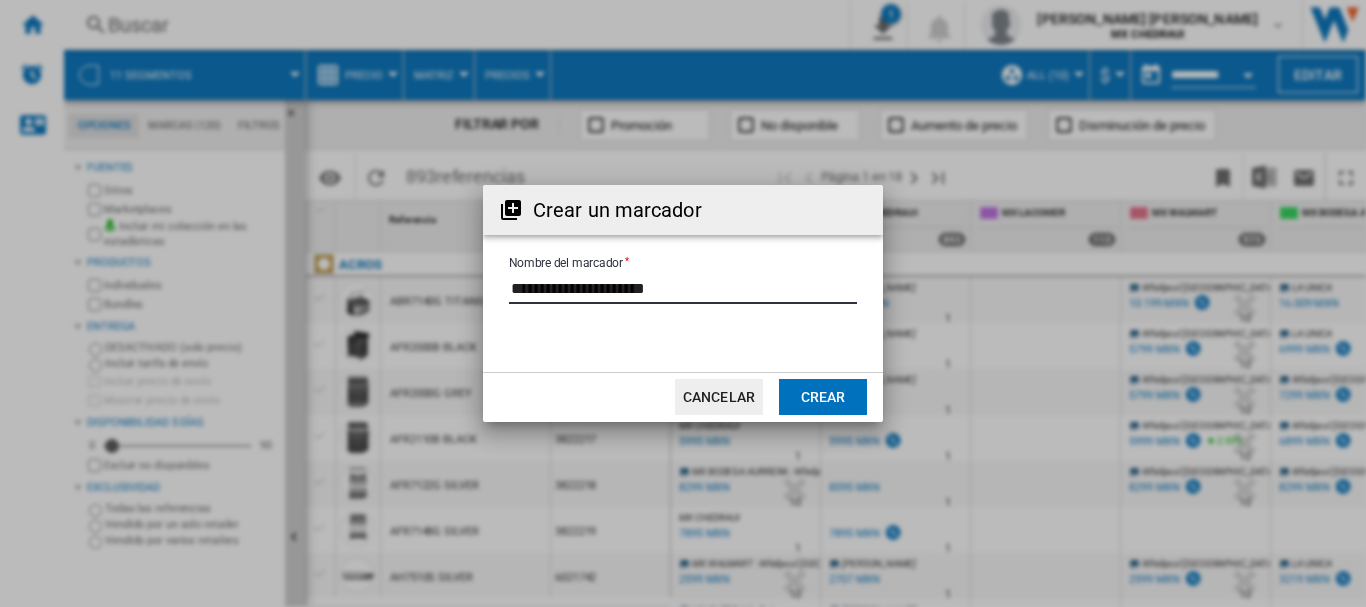 type on "**********" 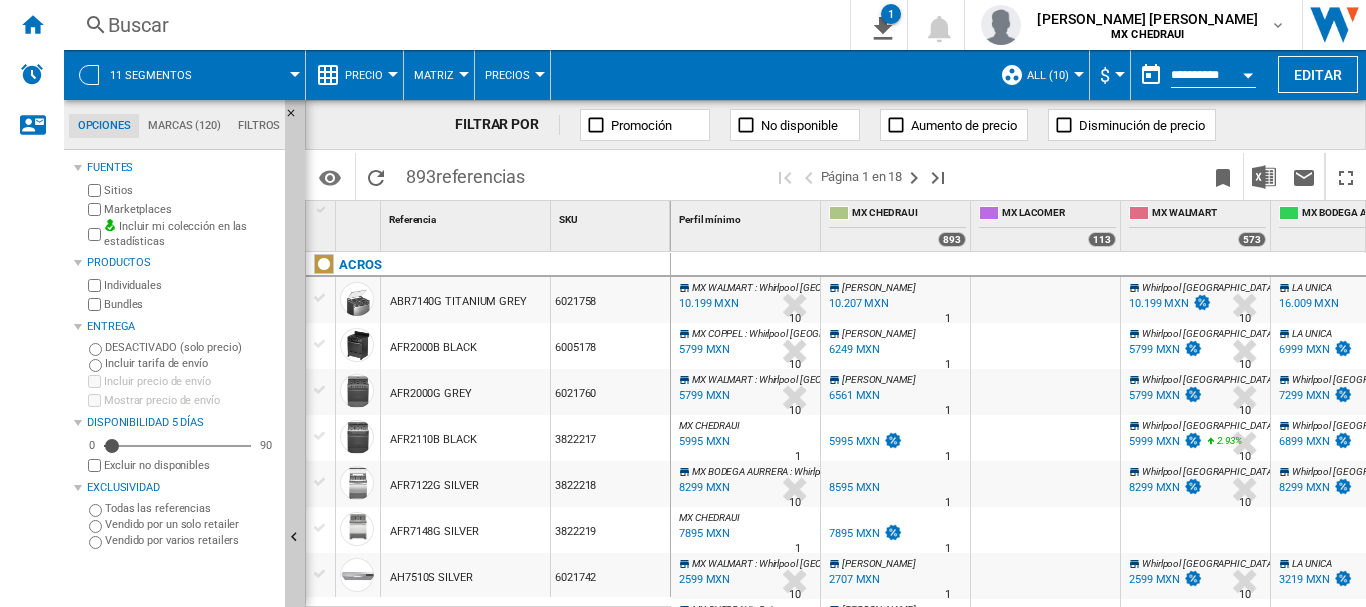 click at bounding box center [1120, 74] 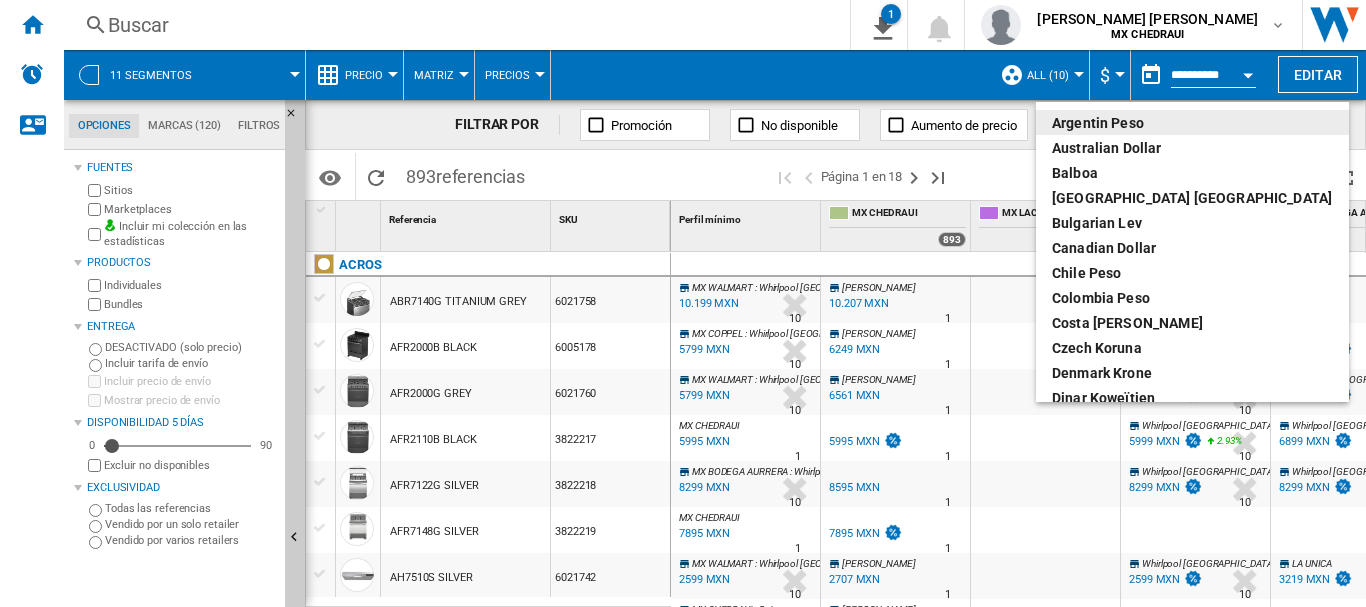click at bounding box center [683, 303] 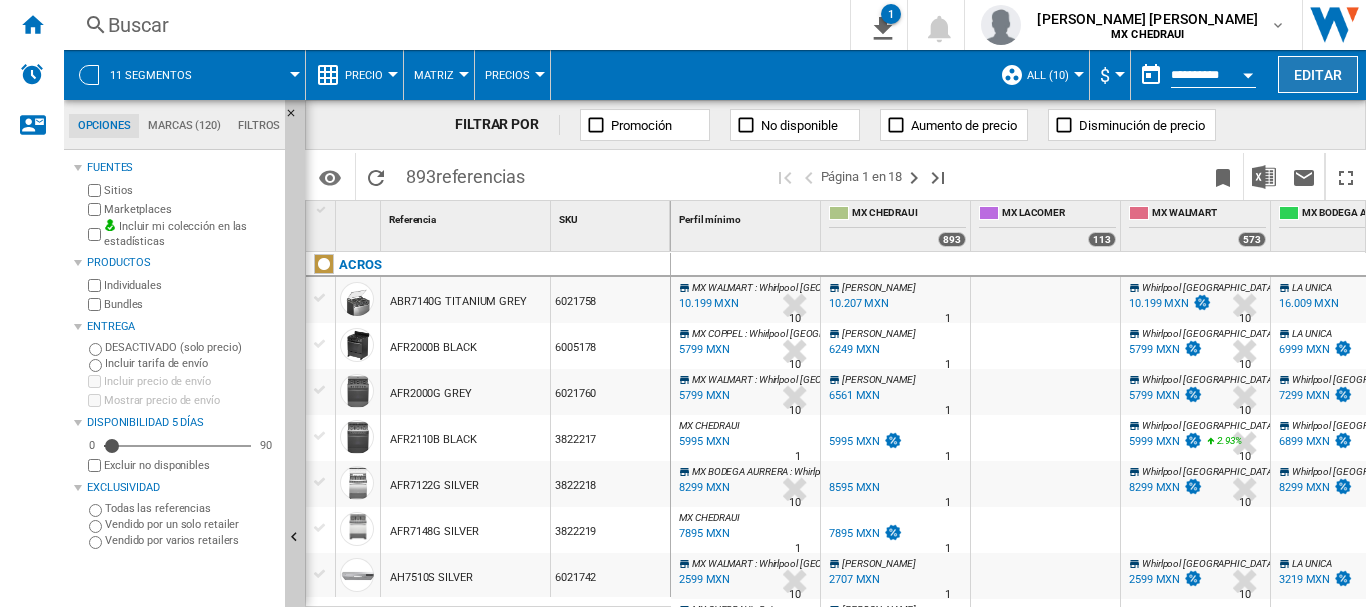 click on "Editar" at bounding box center [1318, 74] 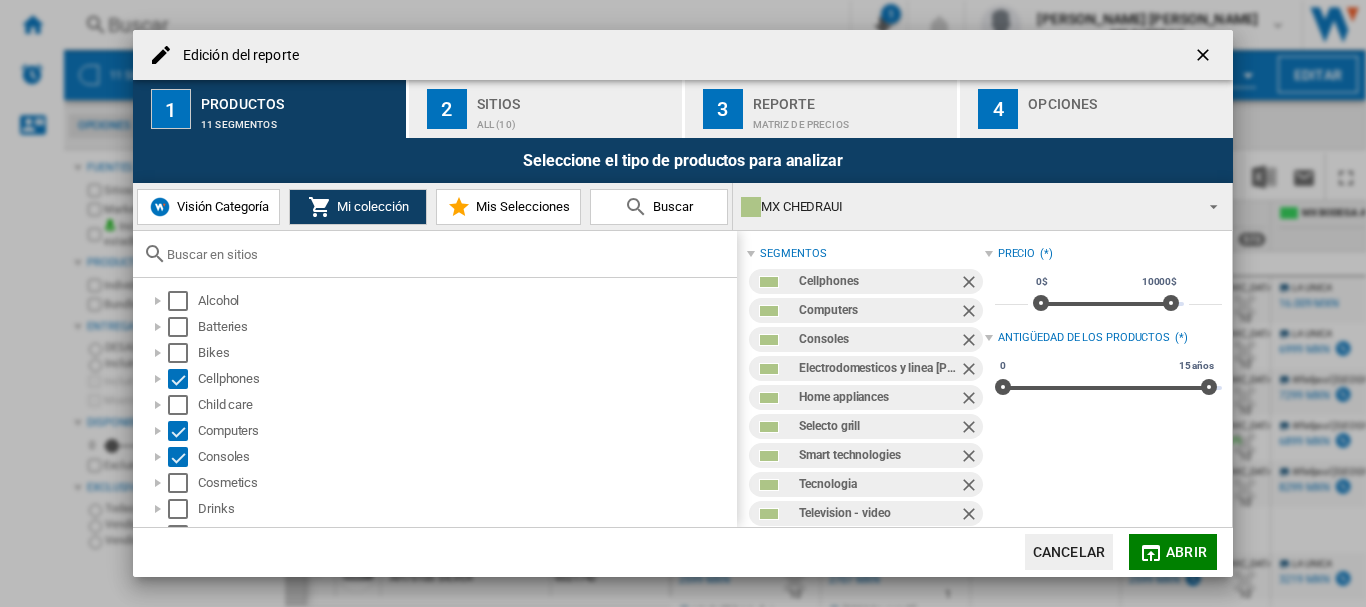 click on "Mis Selecciones" at bounding box center [520, 206] 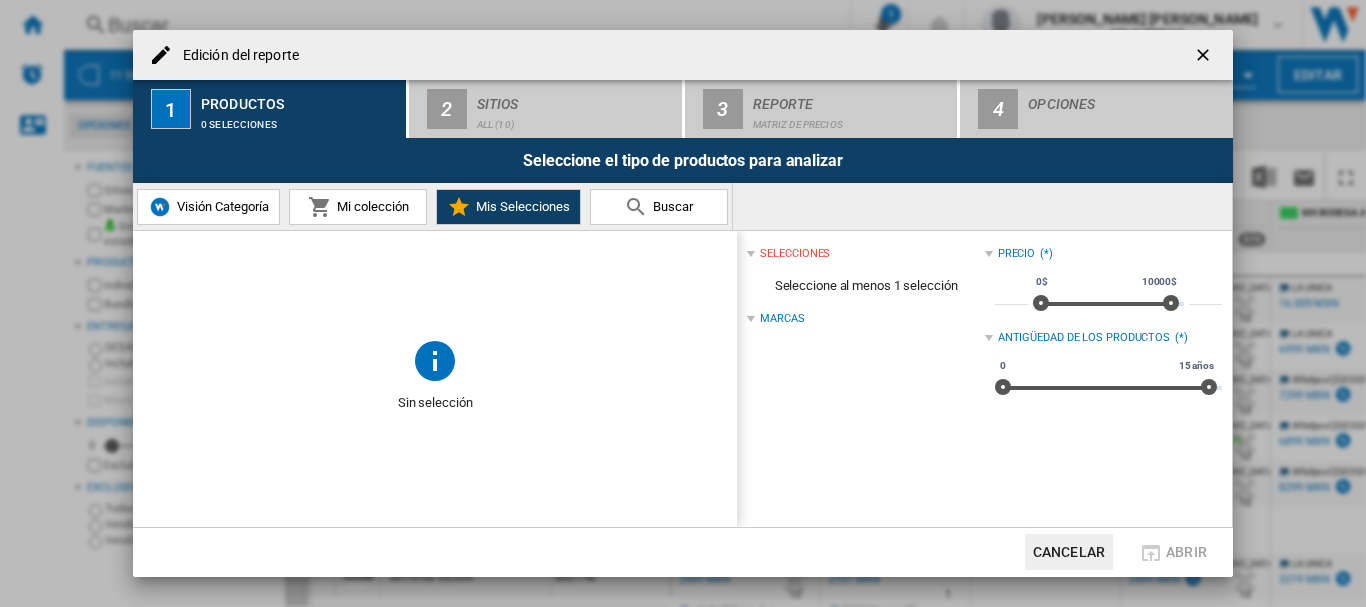 click on "Visión Categoría" at bounding box center (220, 206) 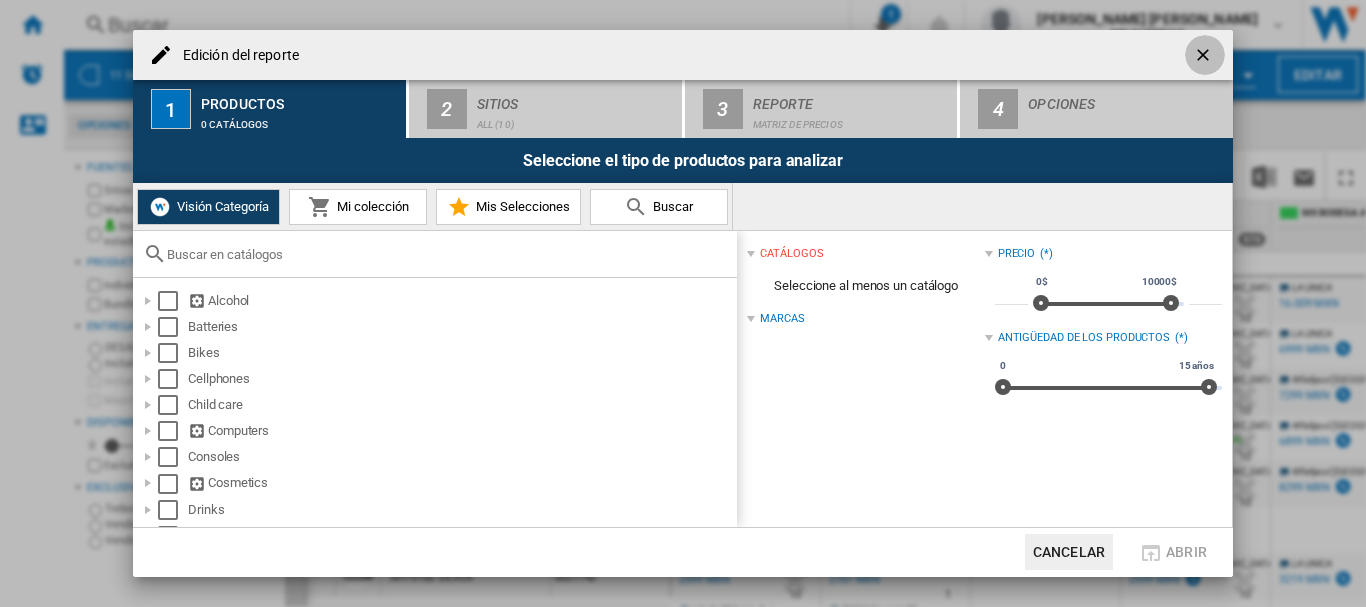 click at bounding box center [1205, 57] 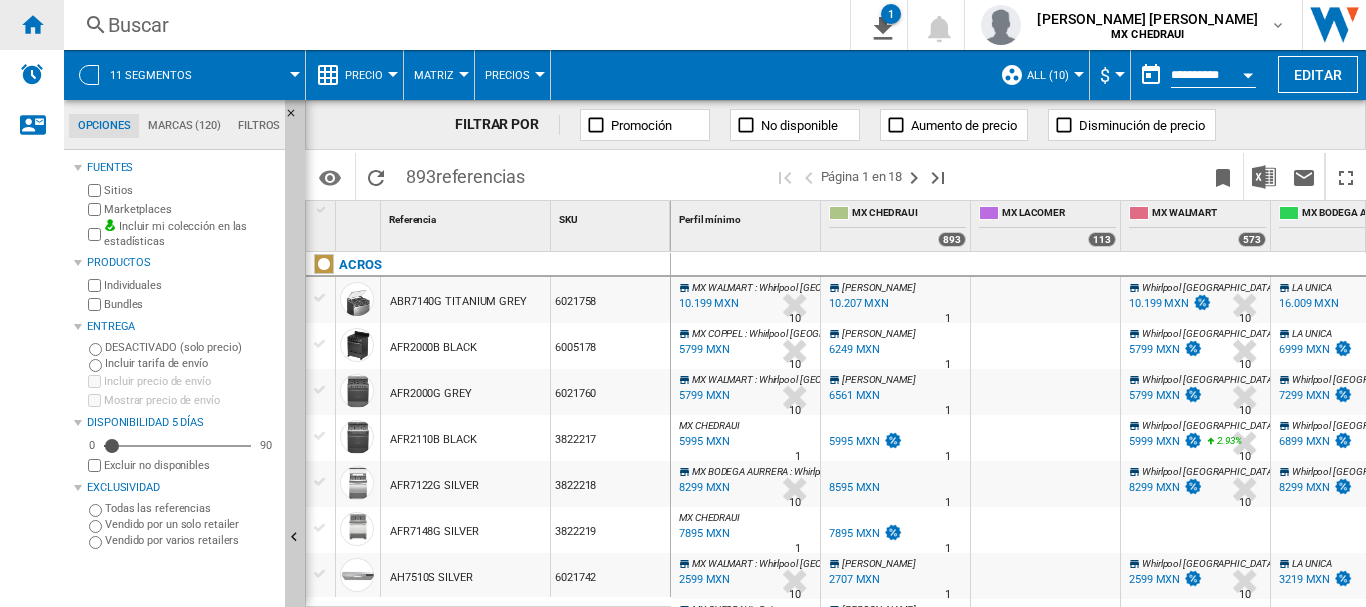 click at bounding box center [32, 24] 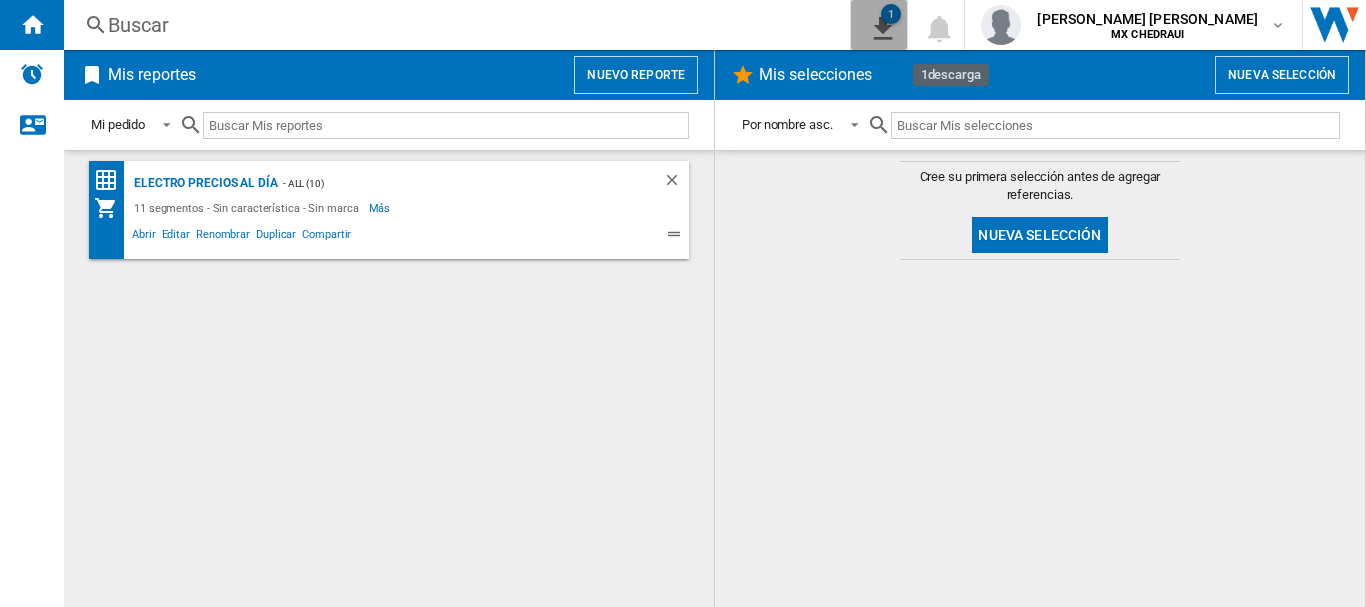 click at bounding box center (879, 25) 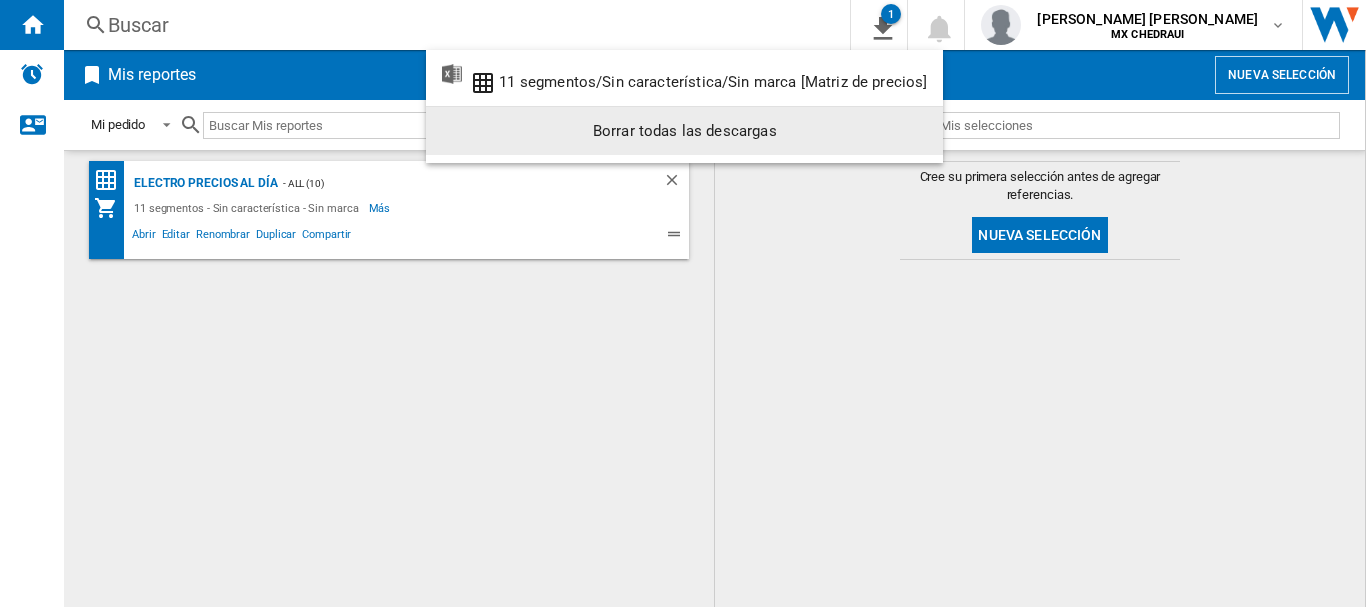 click on "Borrar todas las descargas" 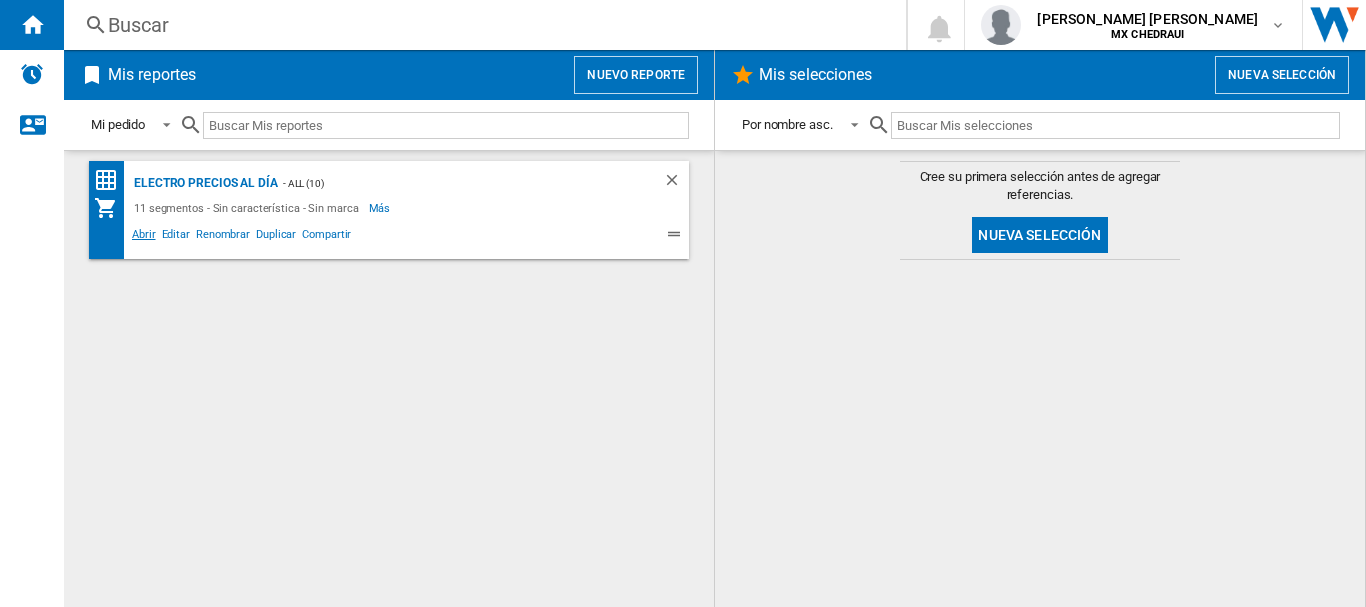 click on "Abrir" 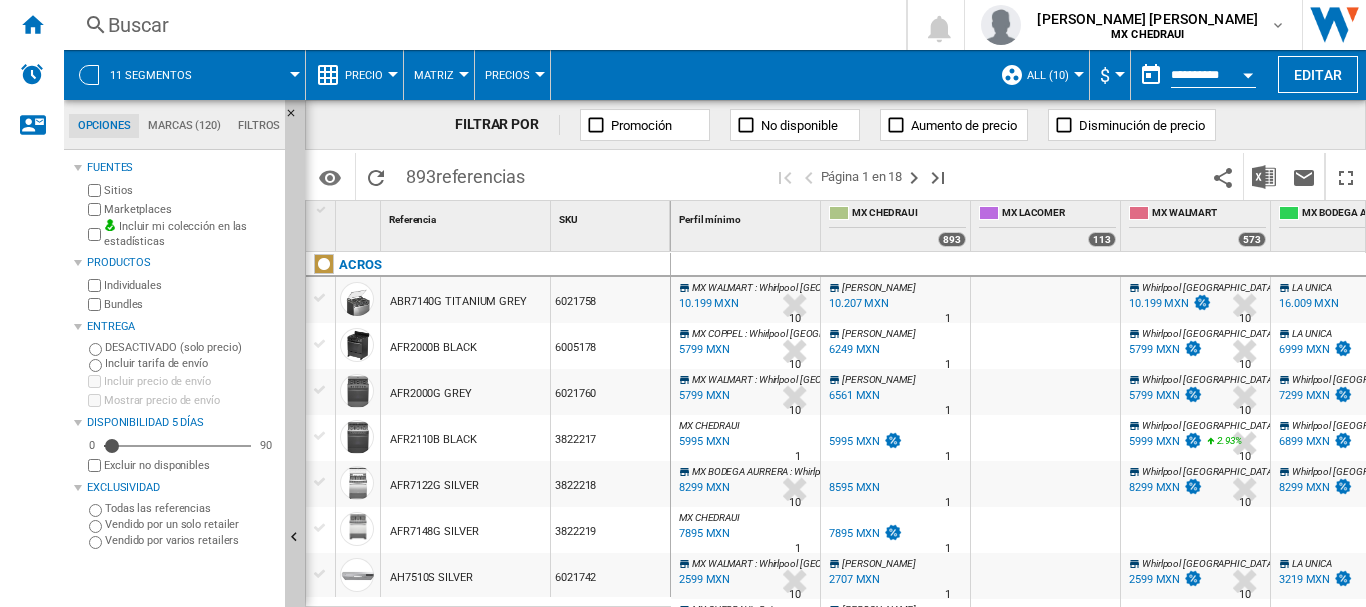 click at bounding box center (89, 75) 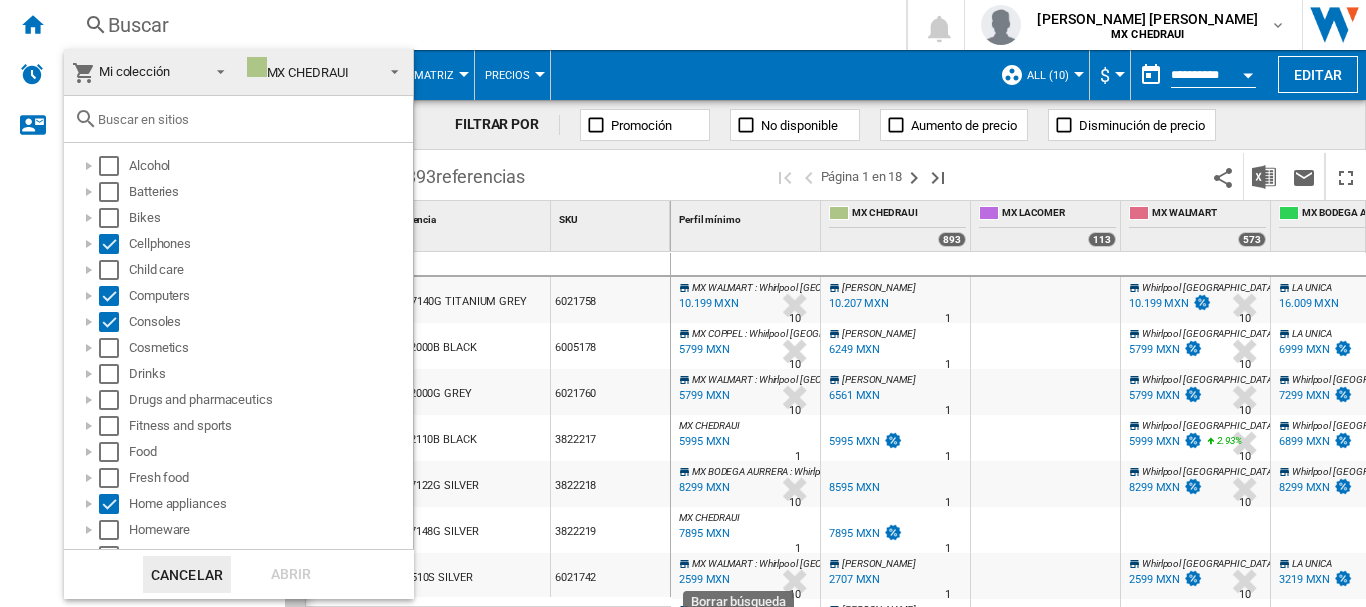 click at bounding box center (683, 303) 